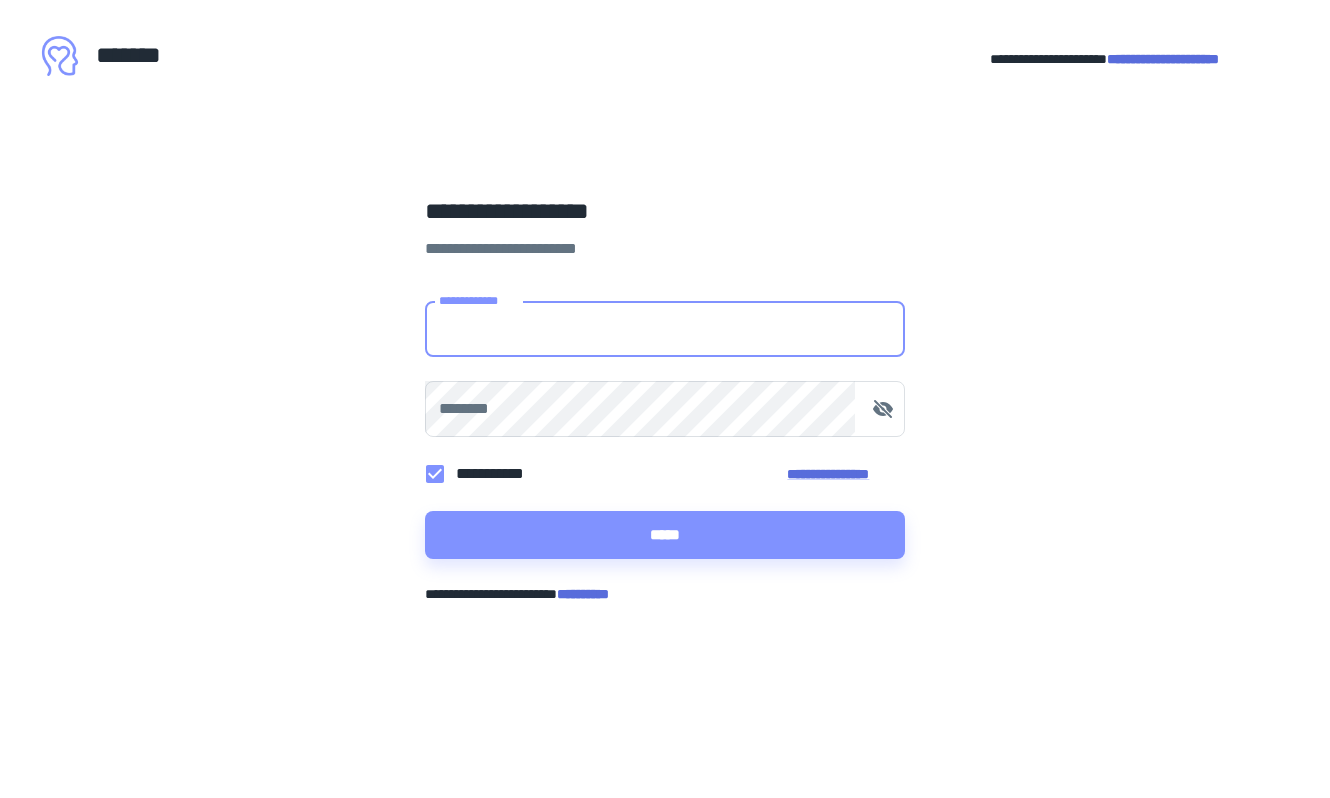 scroll, scrollTop: 0, scrollLeft: 0, axis: both 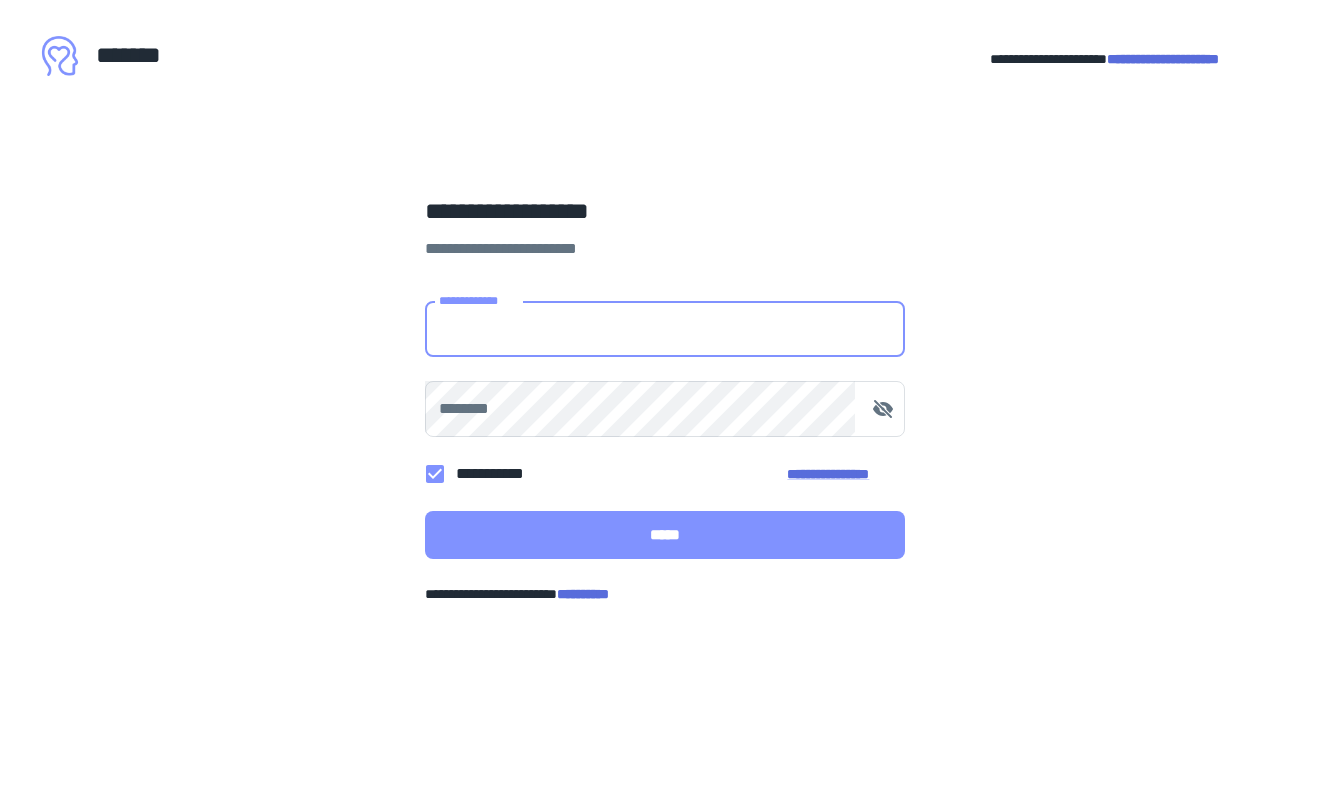 type on "**********" 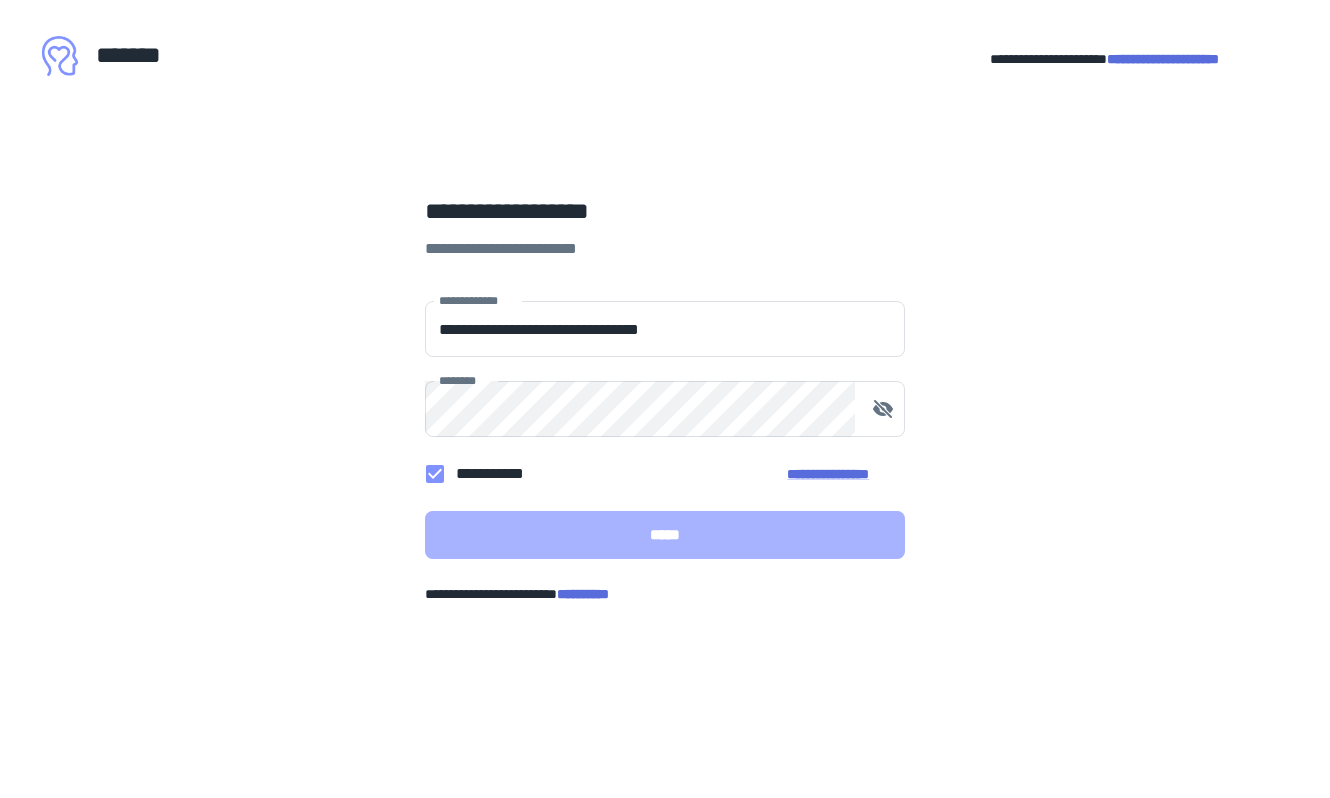 click on "*****" at bounding box center [665, 535] 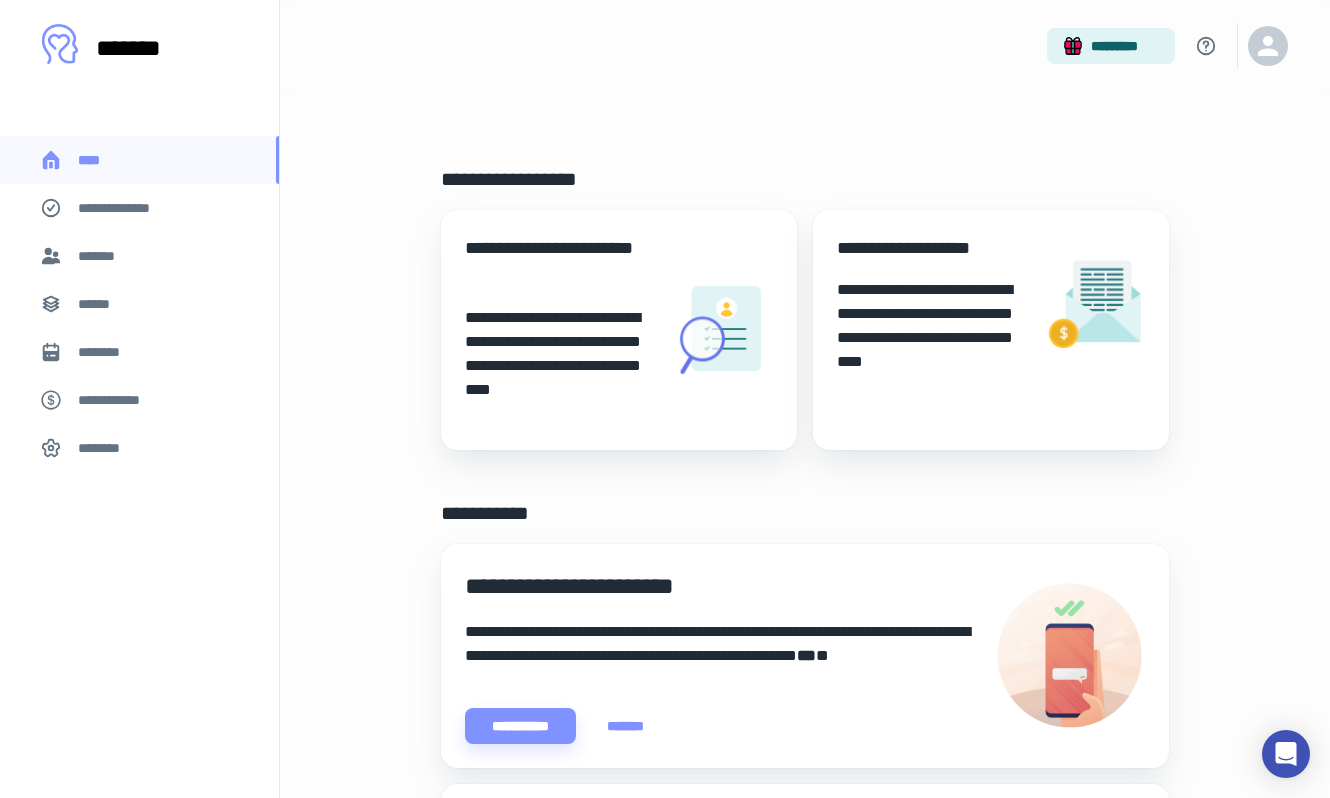 click on "*******" at bounding box center (100, 256) 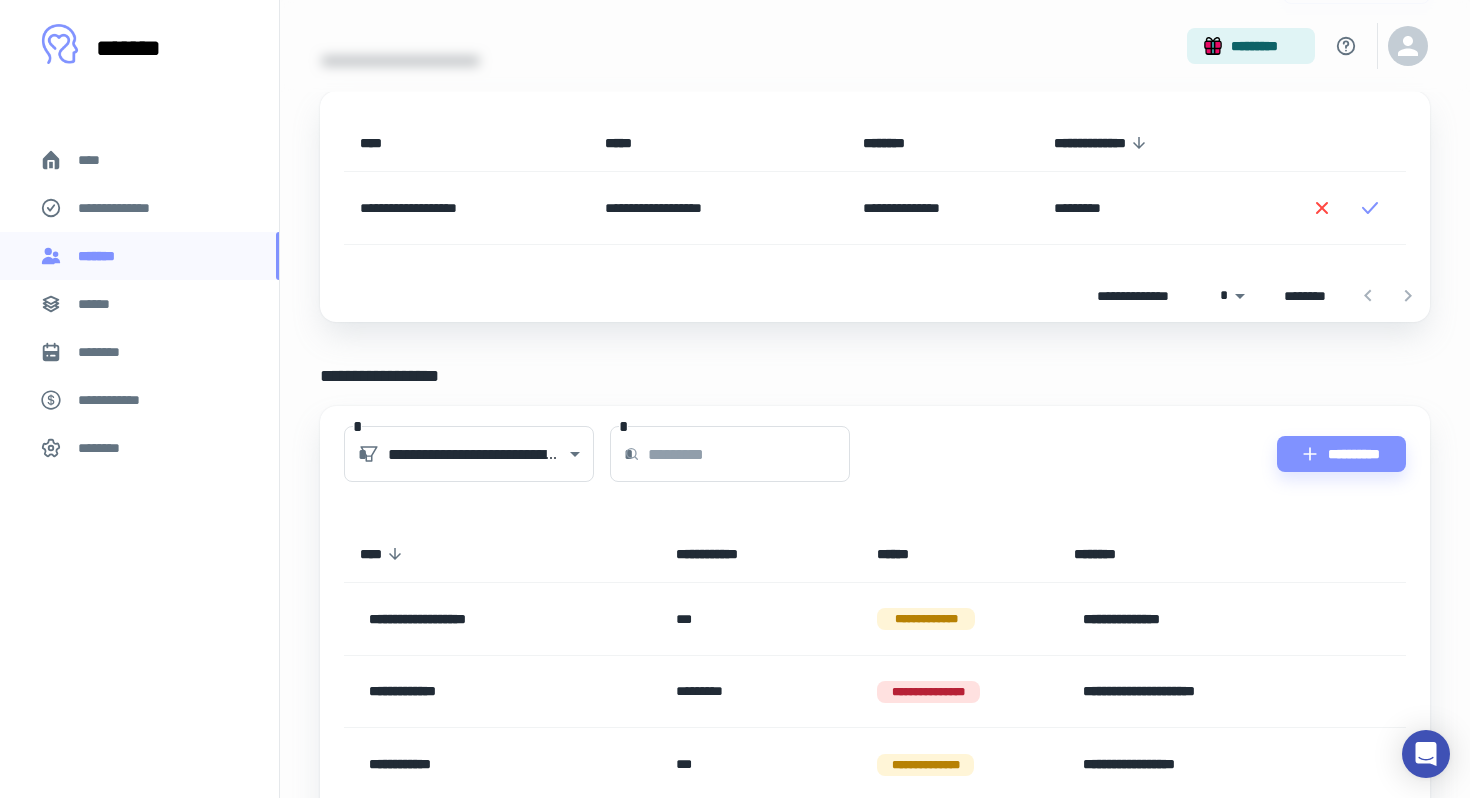 scroll, scrollTop: 0, scrollLeft: 0, axis: both 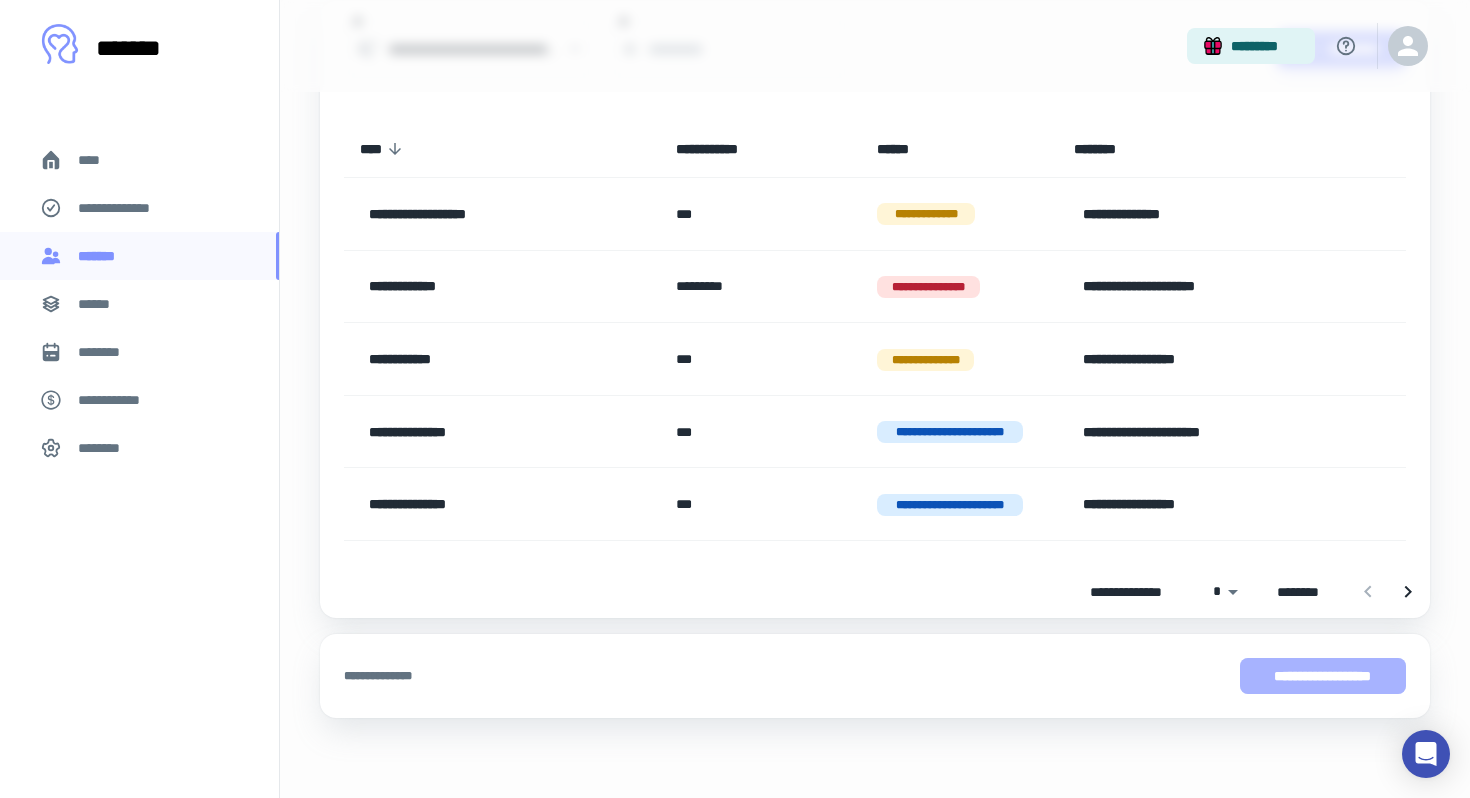 click on "**********" at bounding box center (1323, 676) 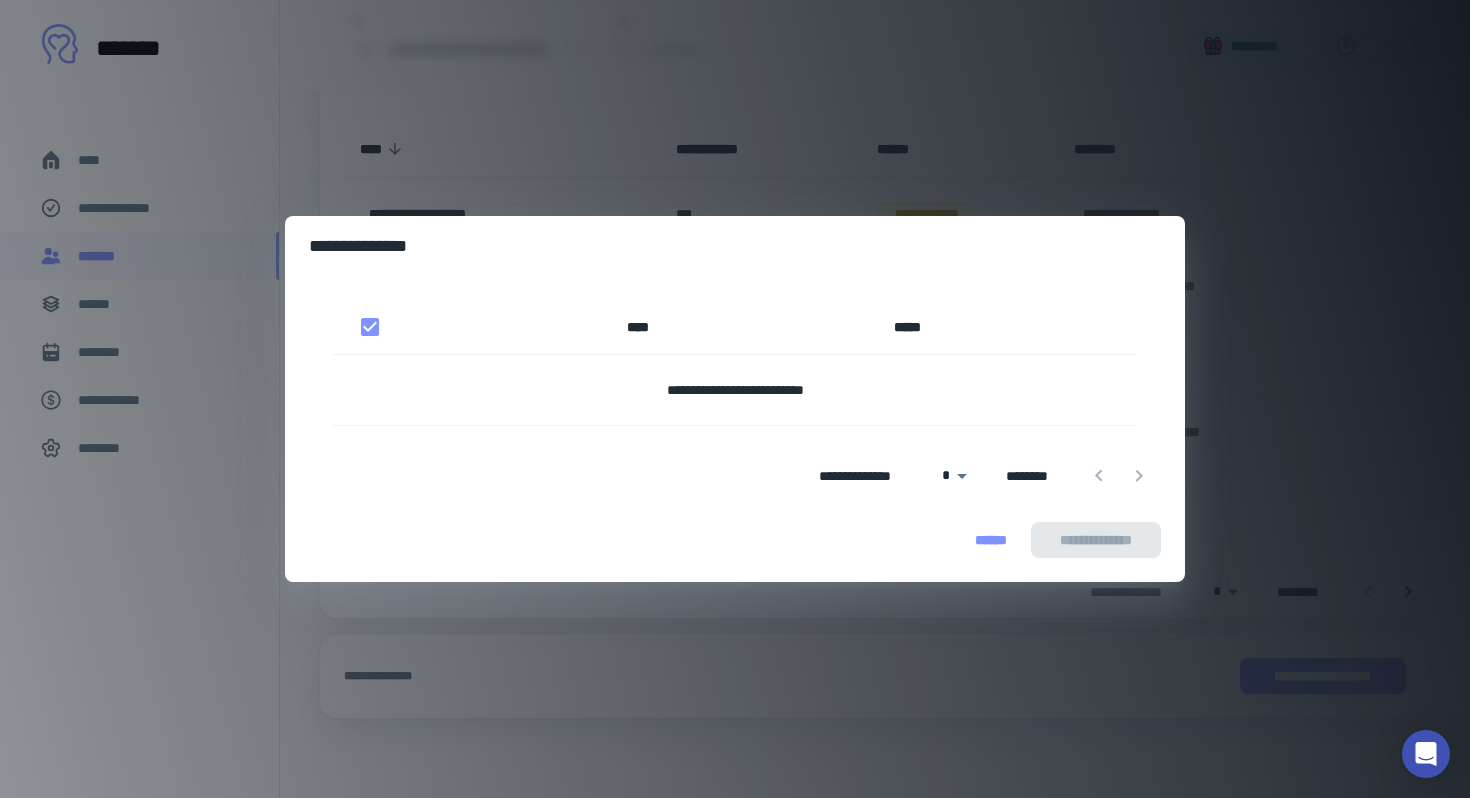click on "******" at bounding box center (991, 540) 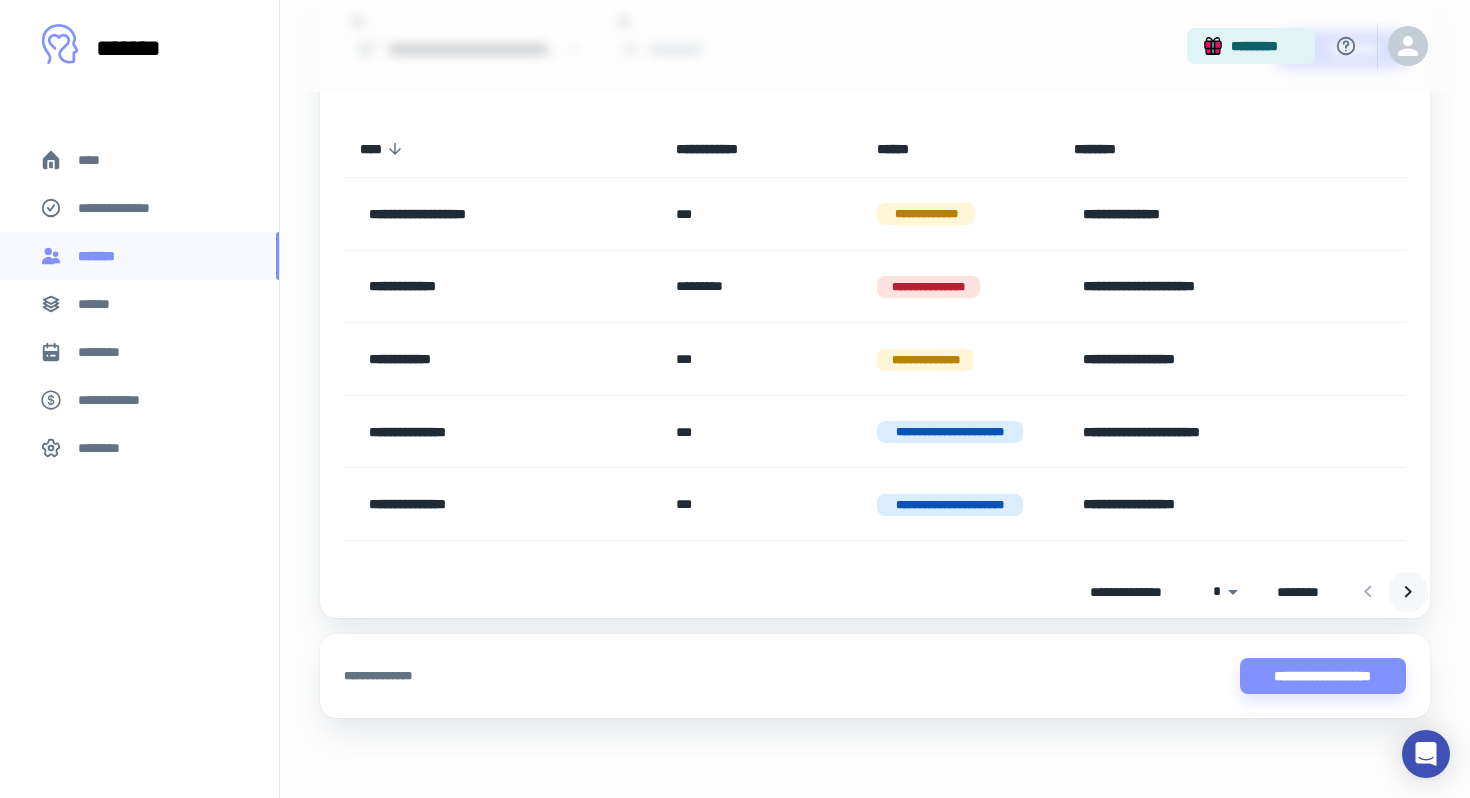 click 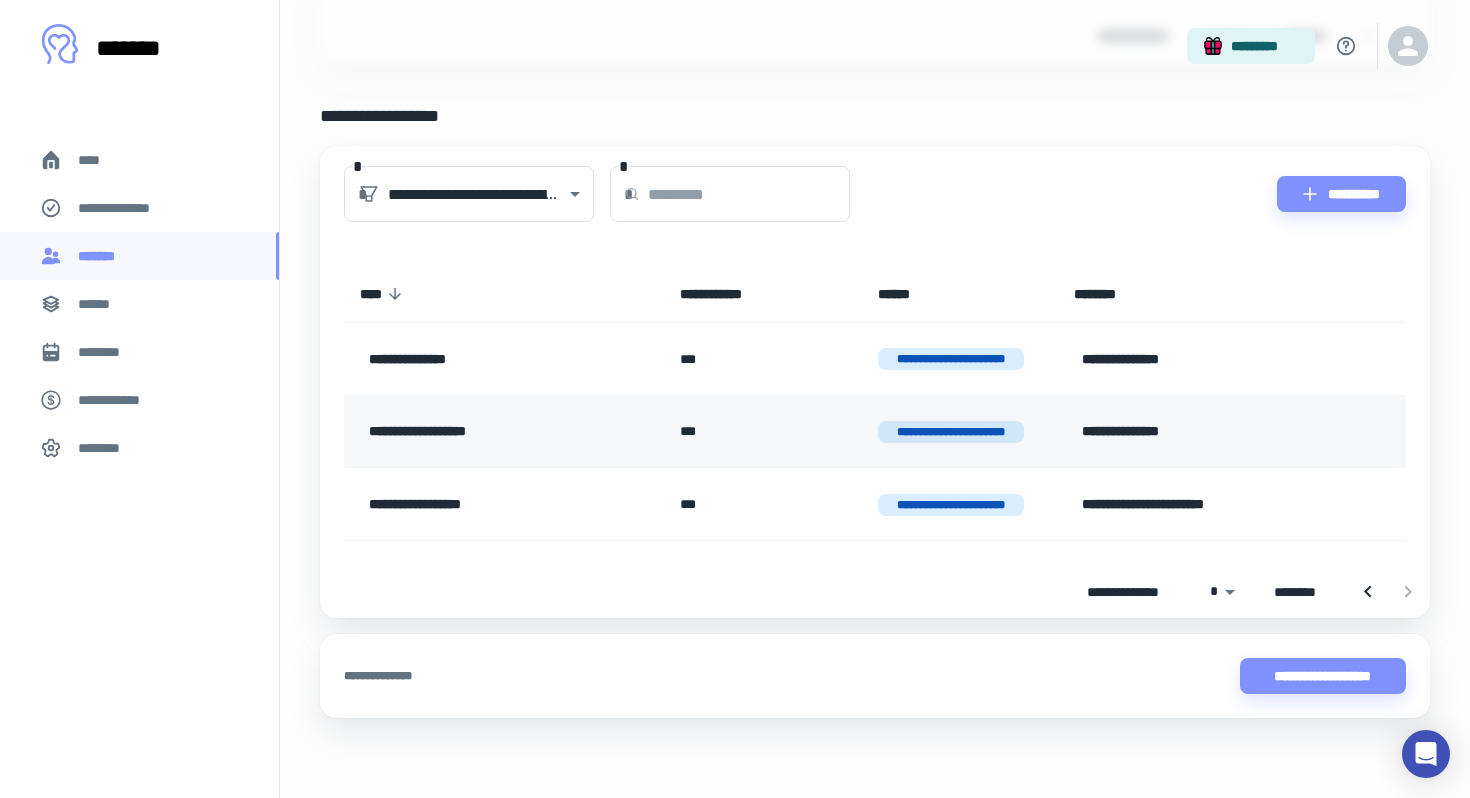 click on "***" at bounding box center (763, 431) 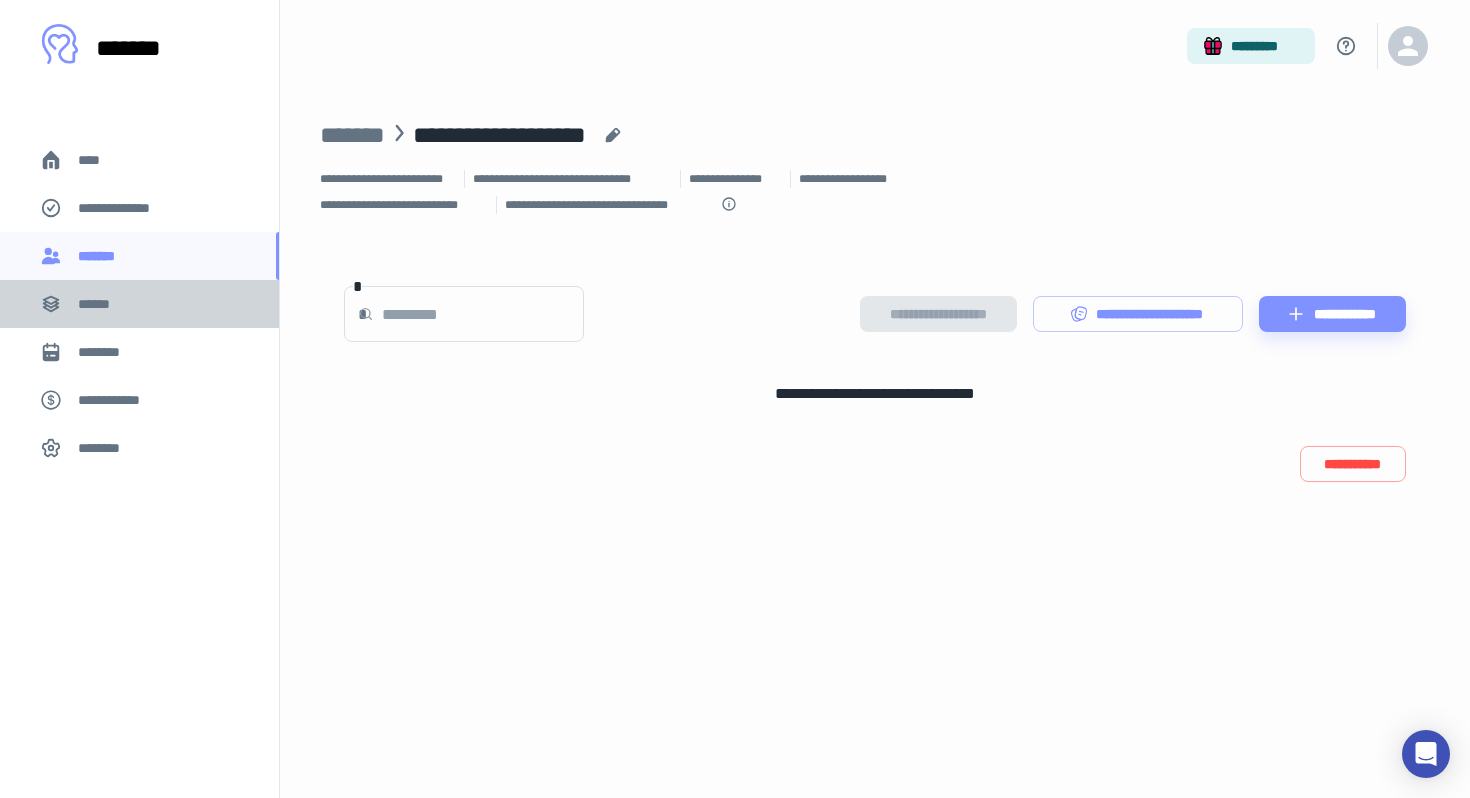 click on "******" at bounding box center (139, 304) 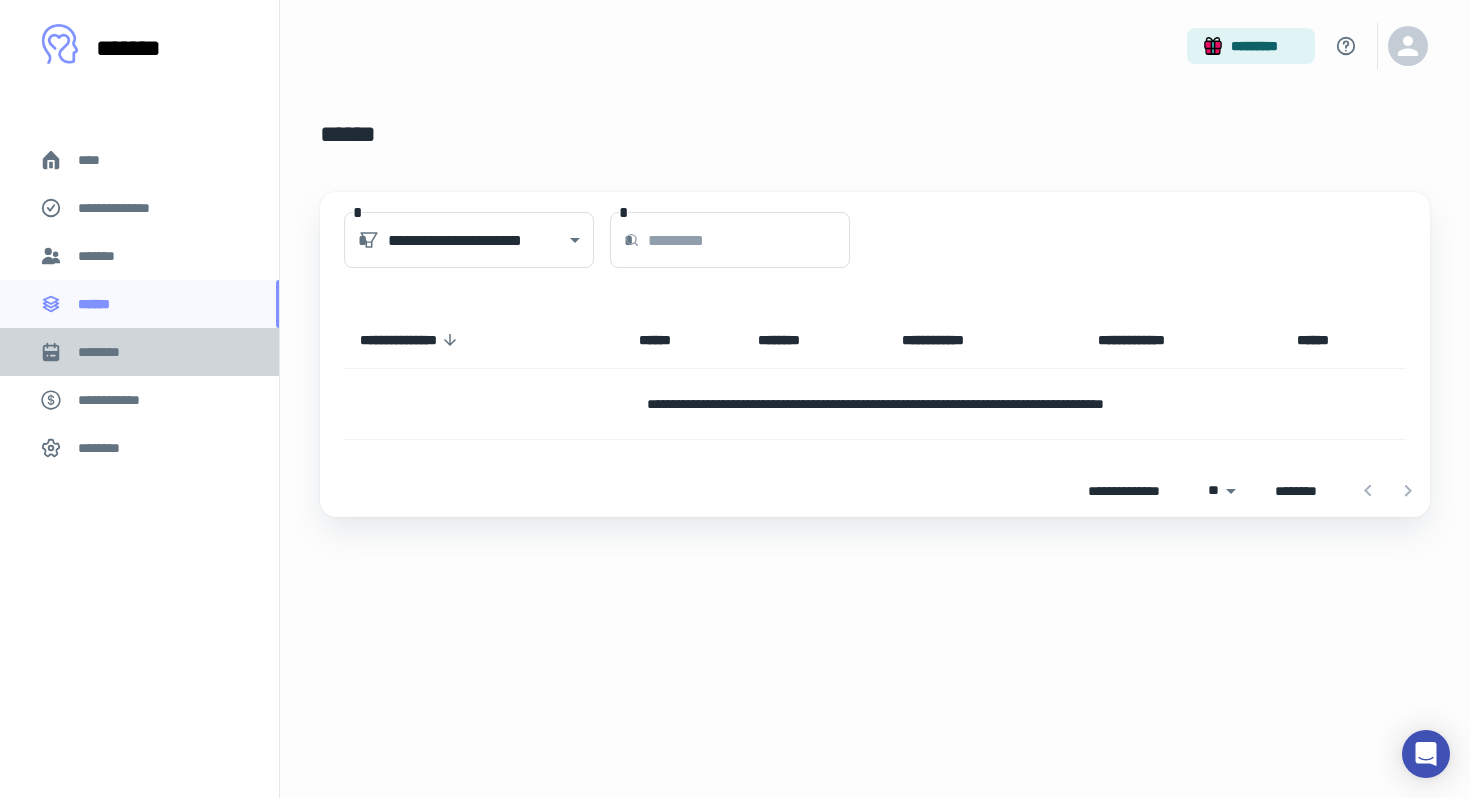 click on "********" at bounding box center [139, 352] 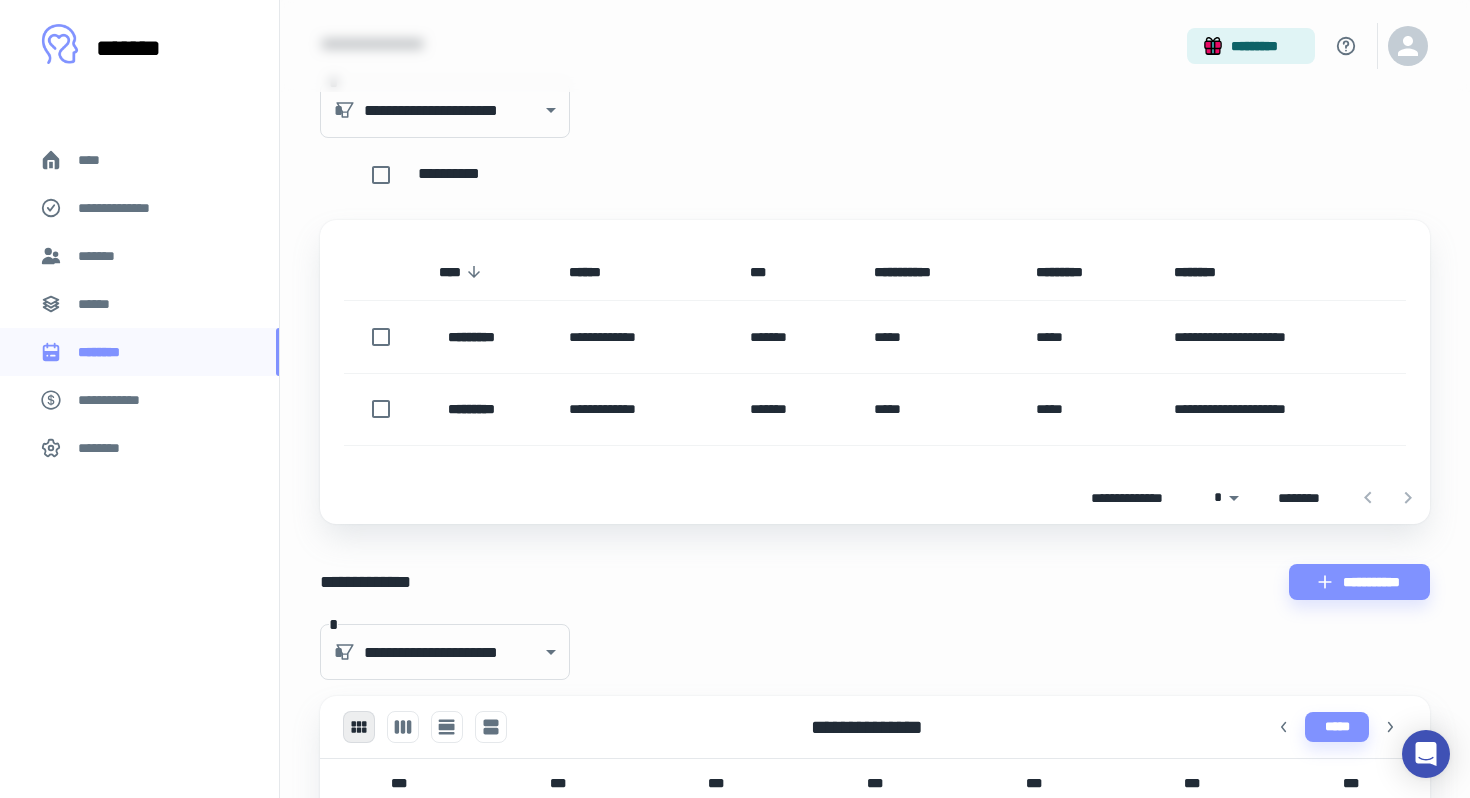 scroll, scrollTop: 170, scrollLeft: 0, axis: vertical 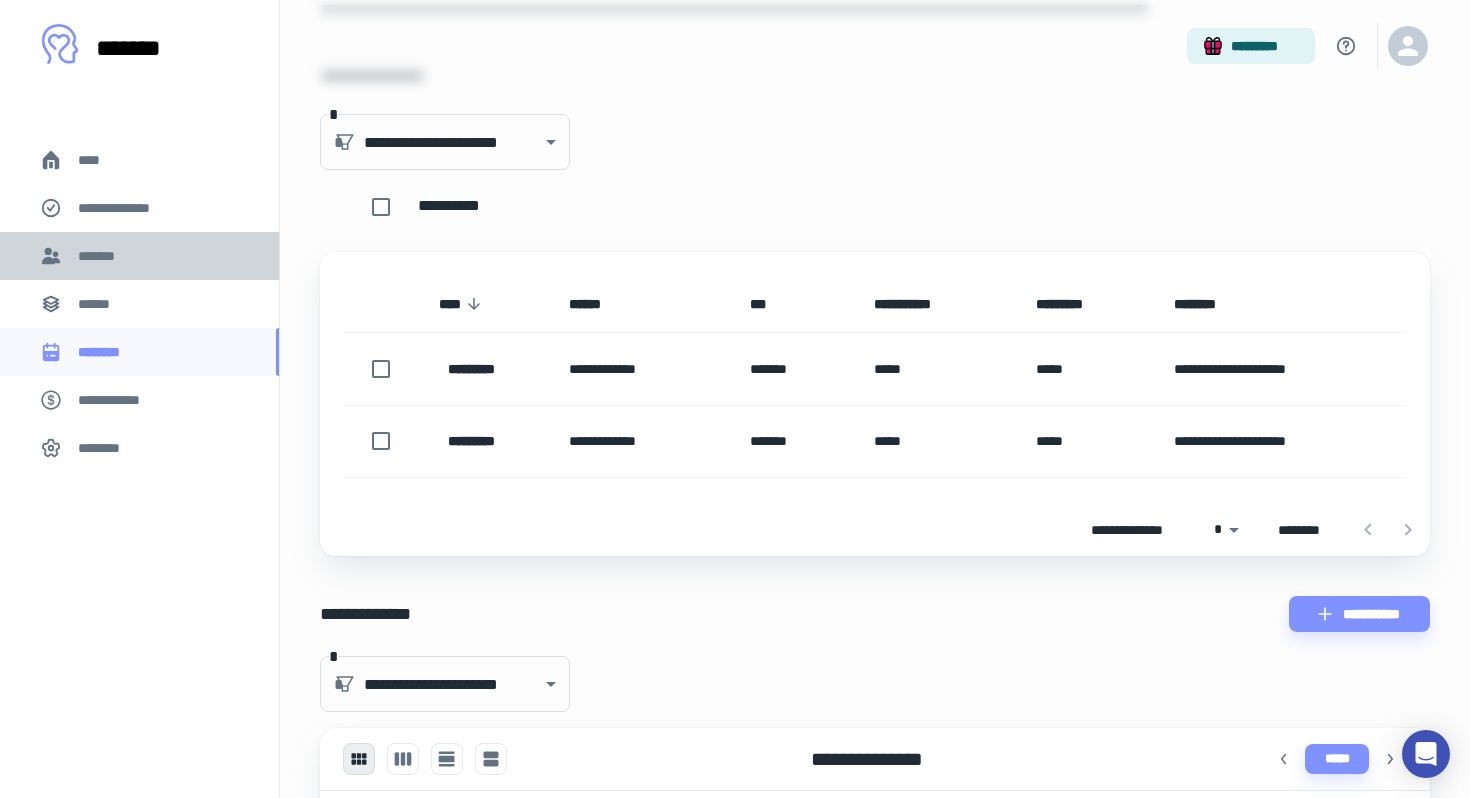 click on "*******" at bounding box center (100, 256) 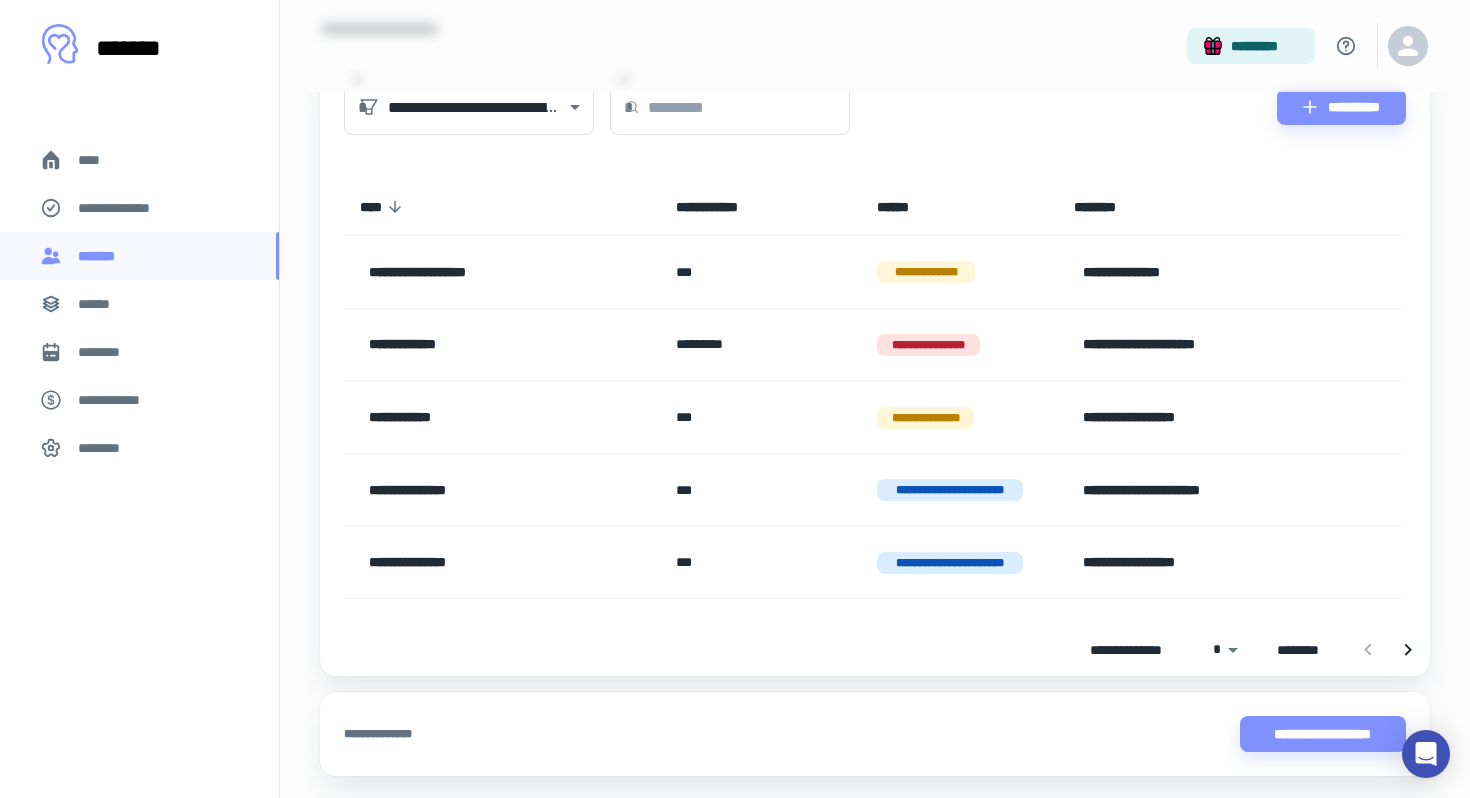 scroll, scrollTop: 498, scrollLeft: 0, axis: vertical 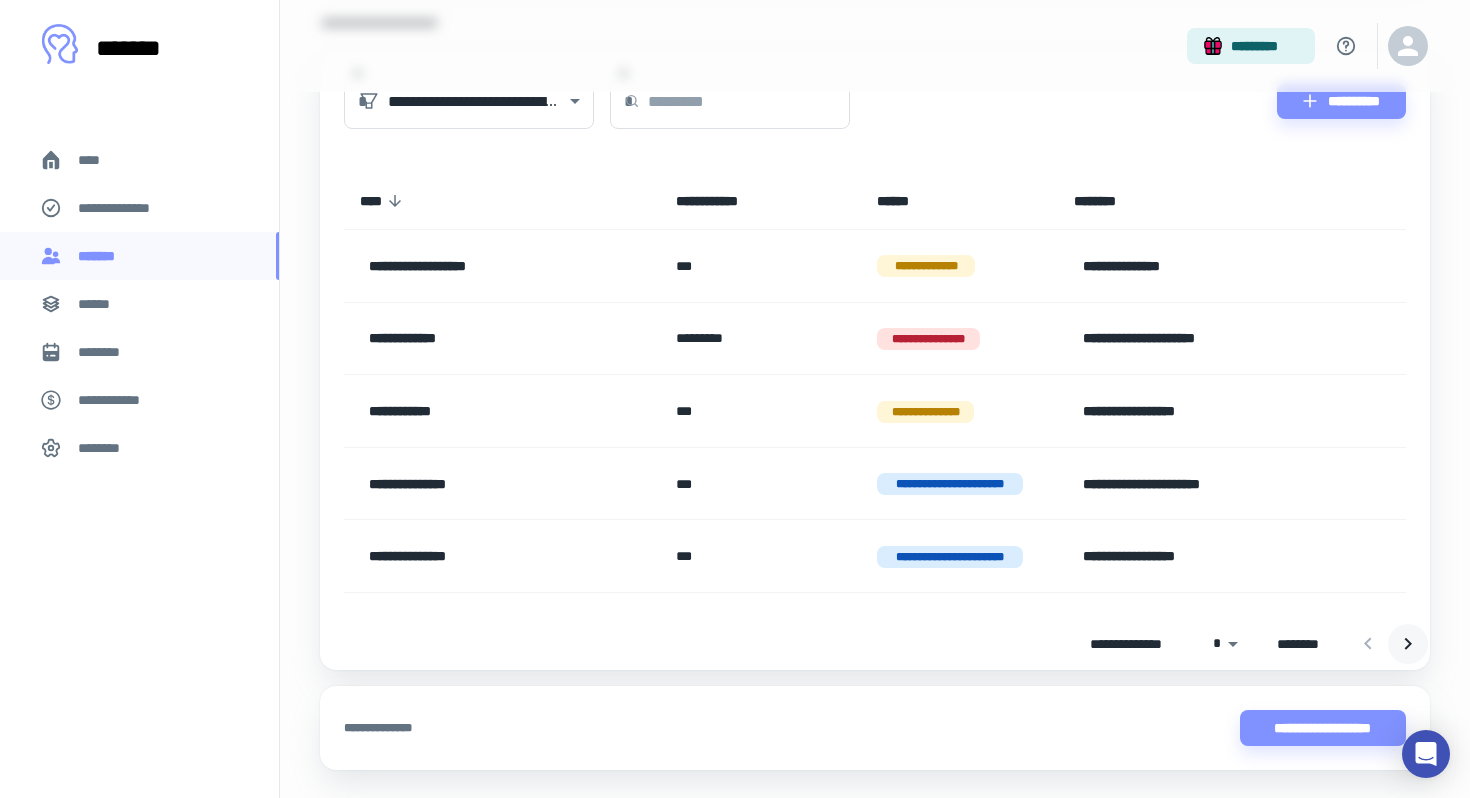 click 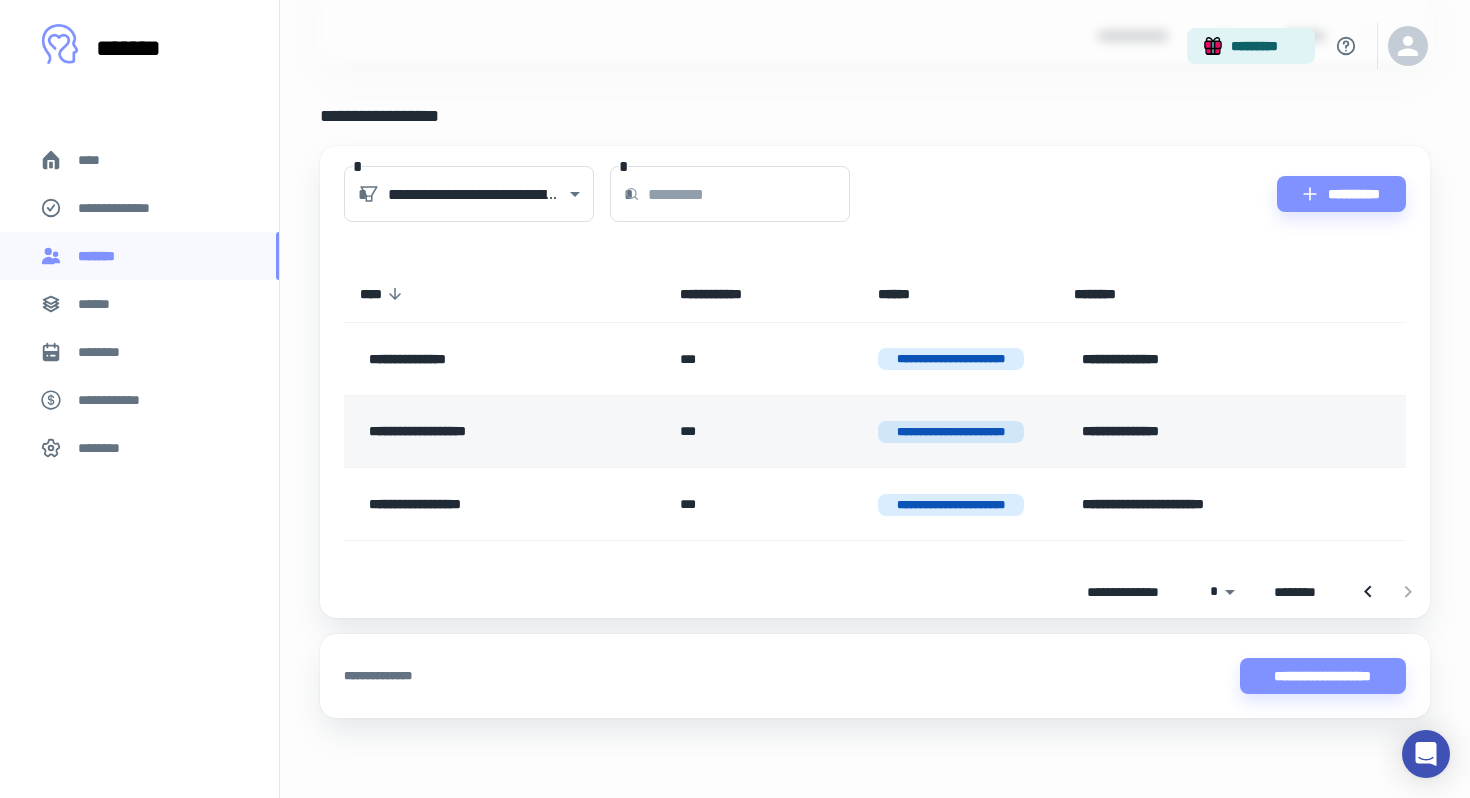 click on "**********" at bounding box center [960, 431] 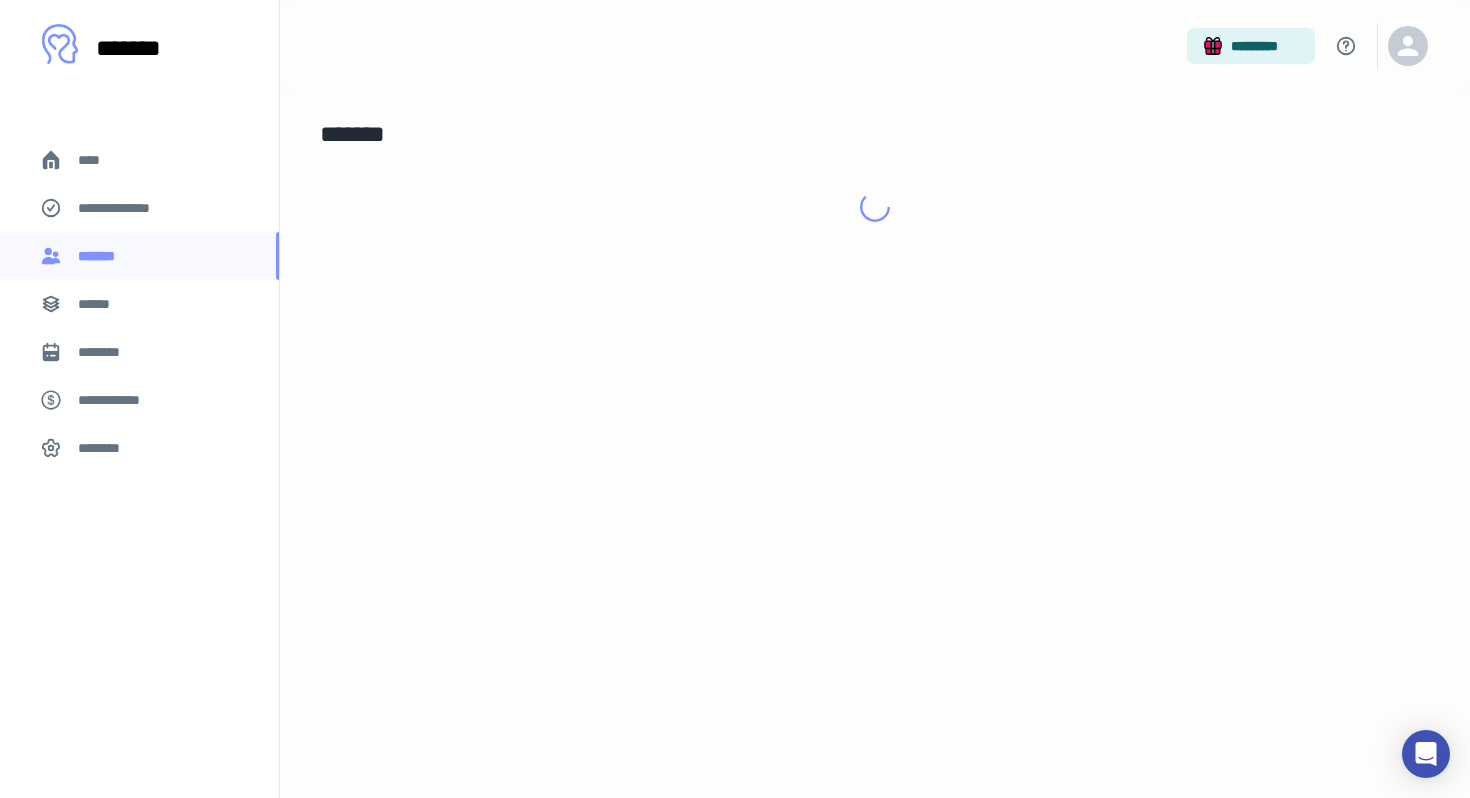 scroll, scrollTop: 0, scrollLeft: 0, axis: both 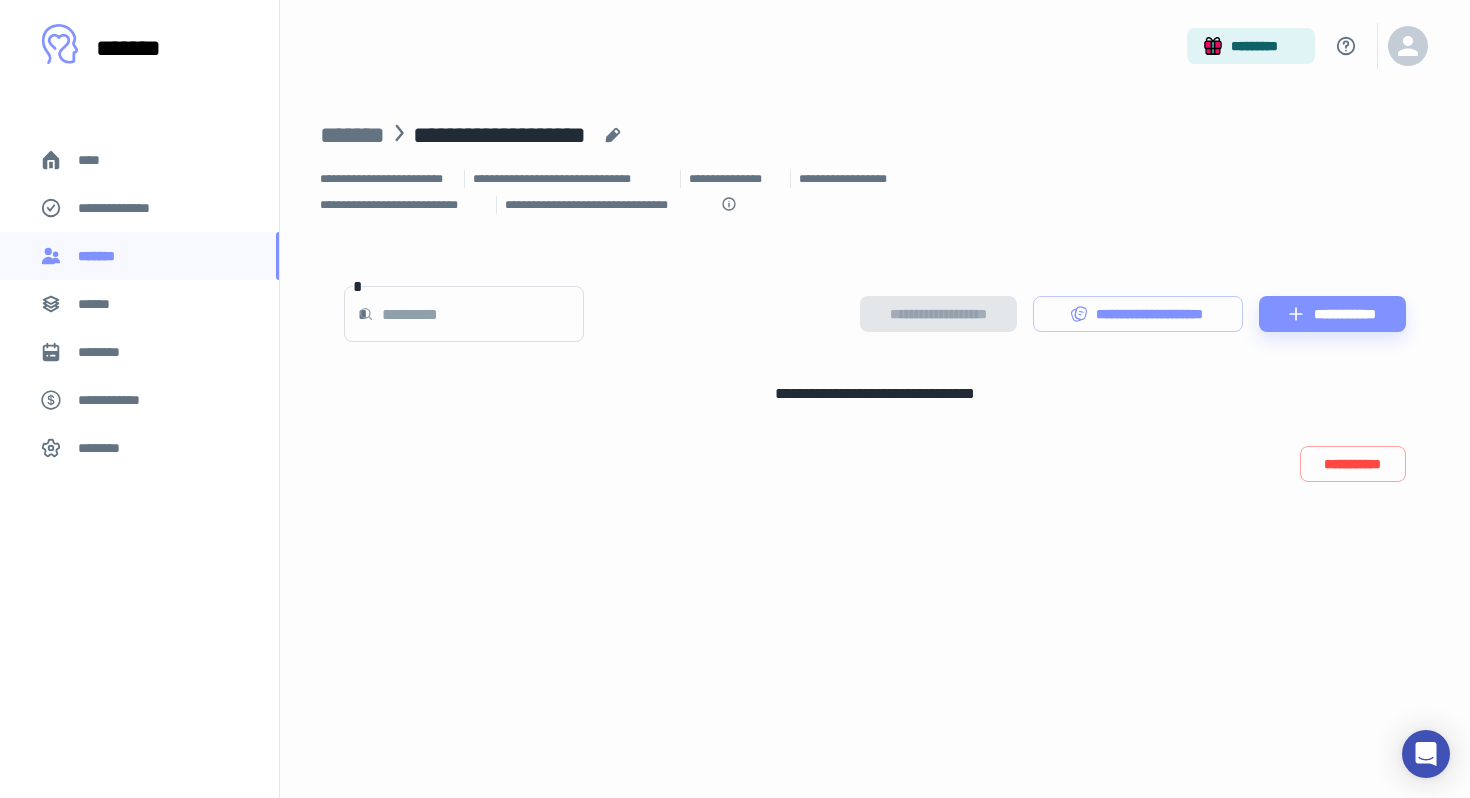 click on "**********" at bounding box center (1133, 314) 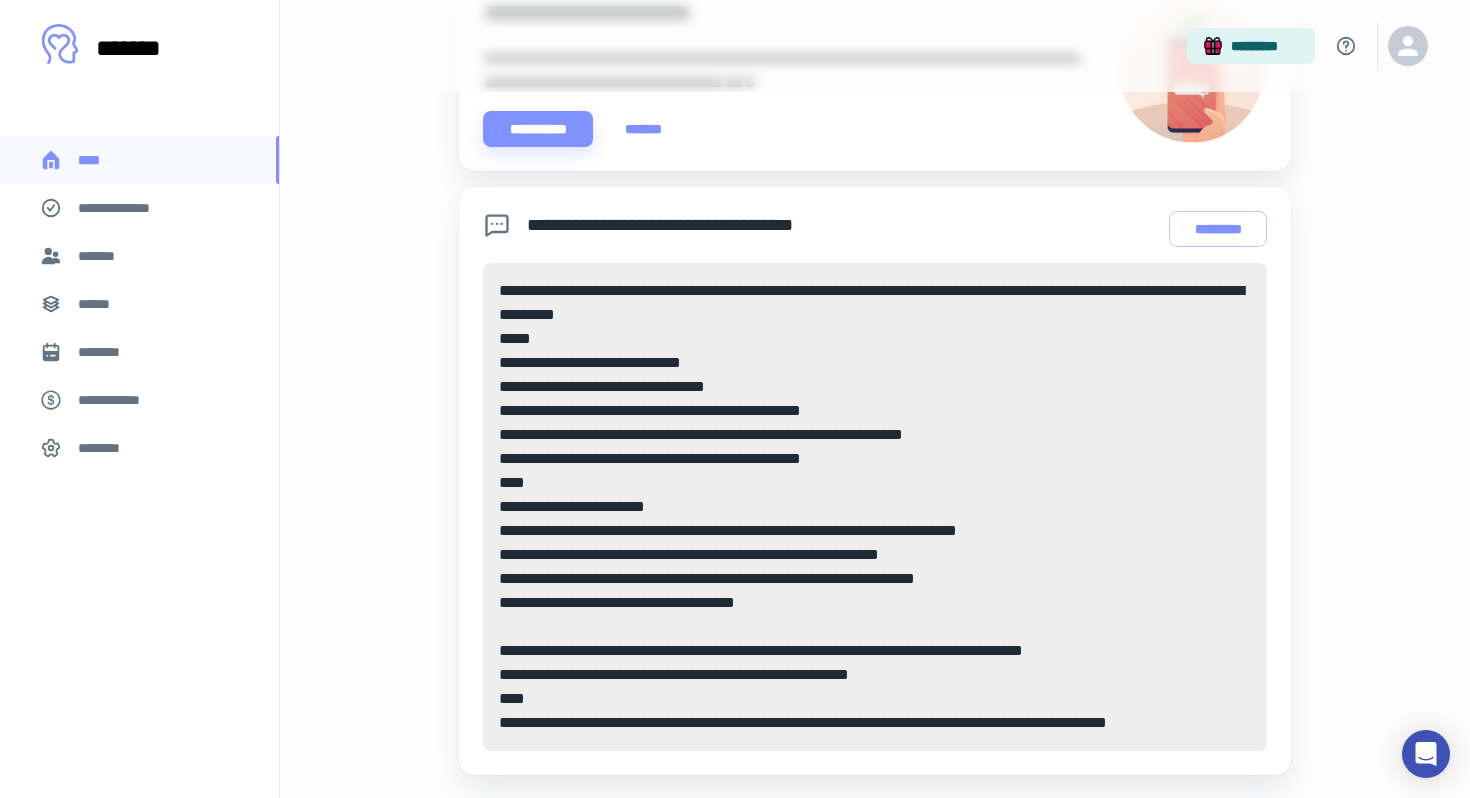 scroll, scrollTop: 554, scrollLeft: 0, axis: vertical 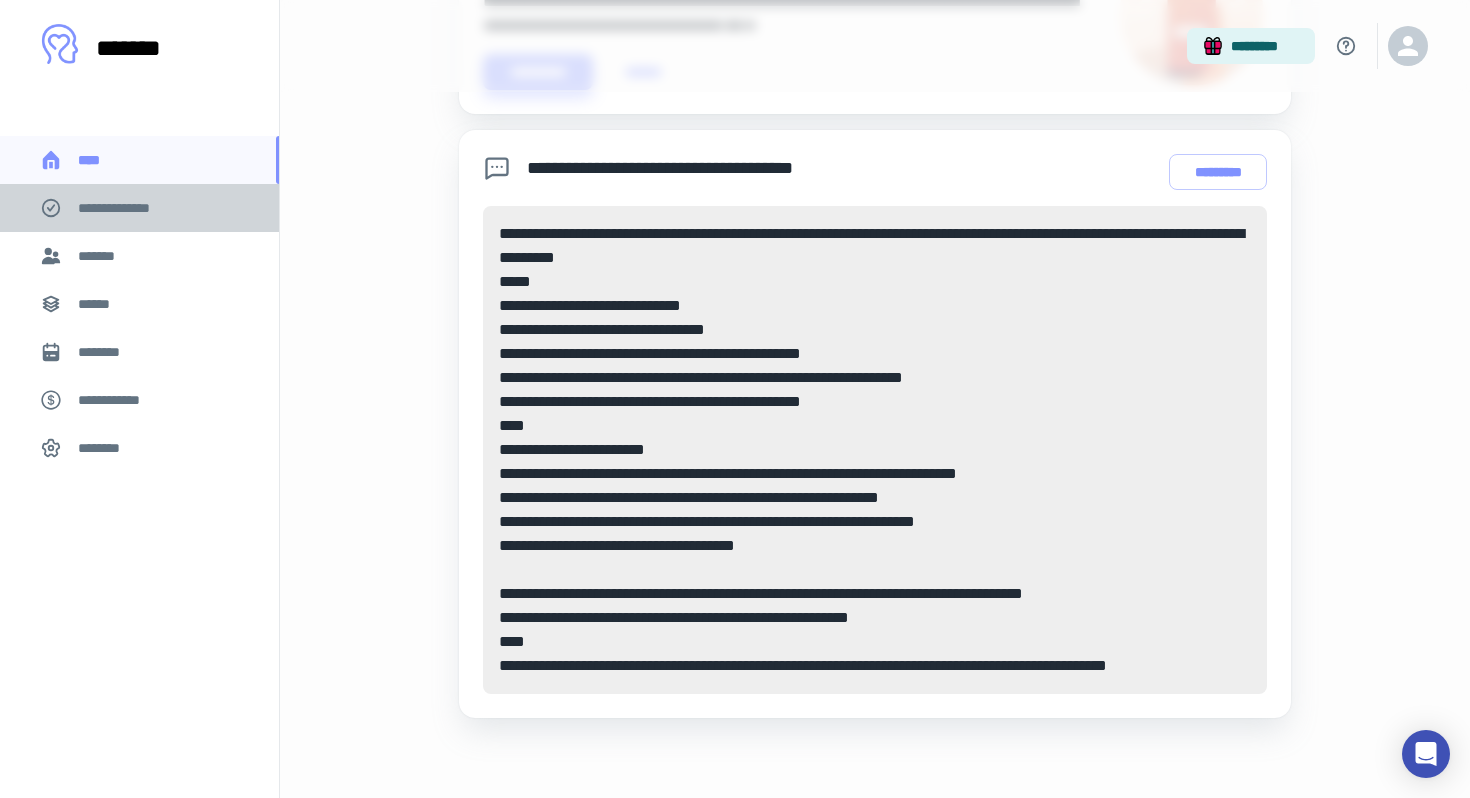 click on "**********" at bounding box center [139, 208] 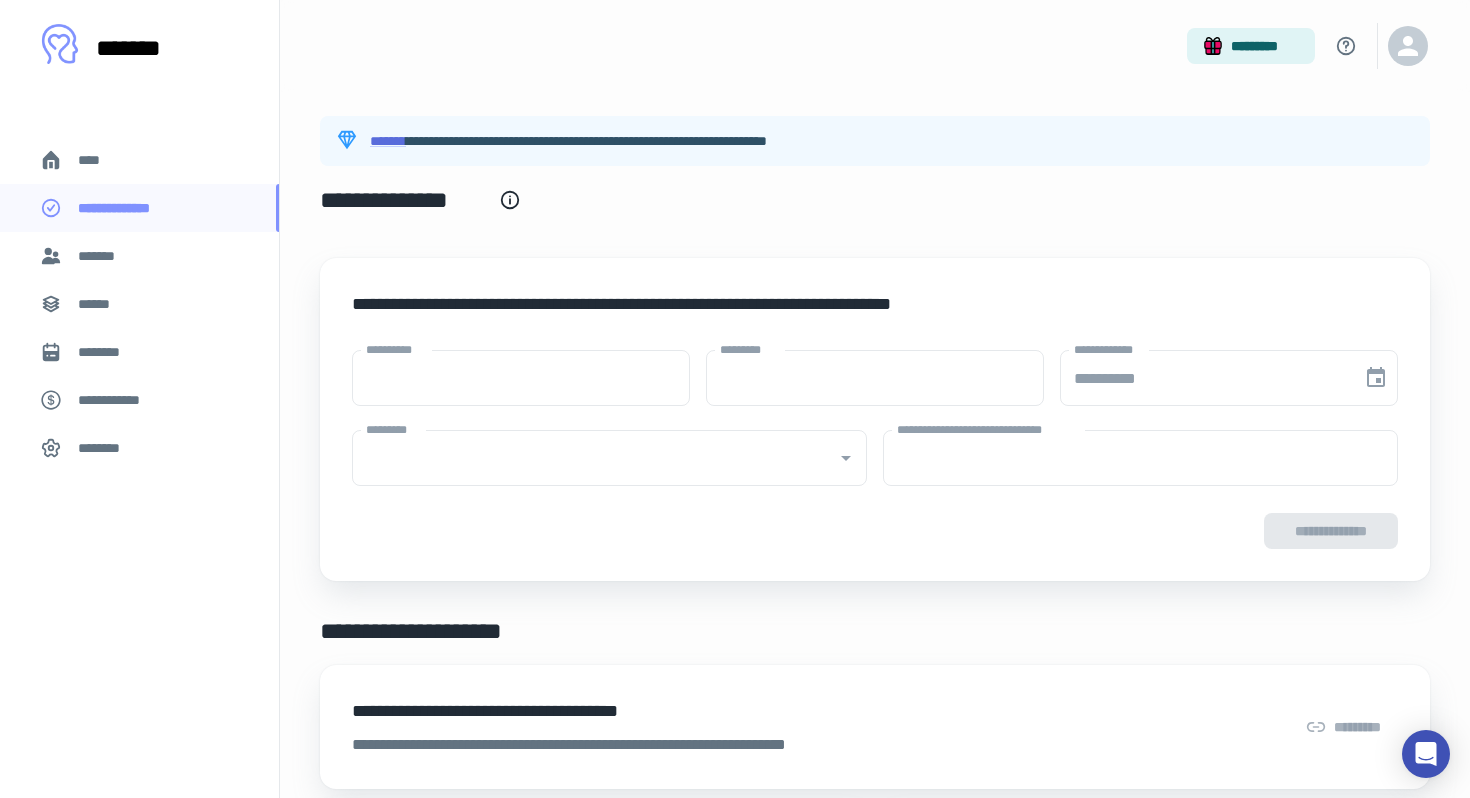 type on "****" 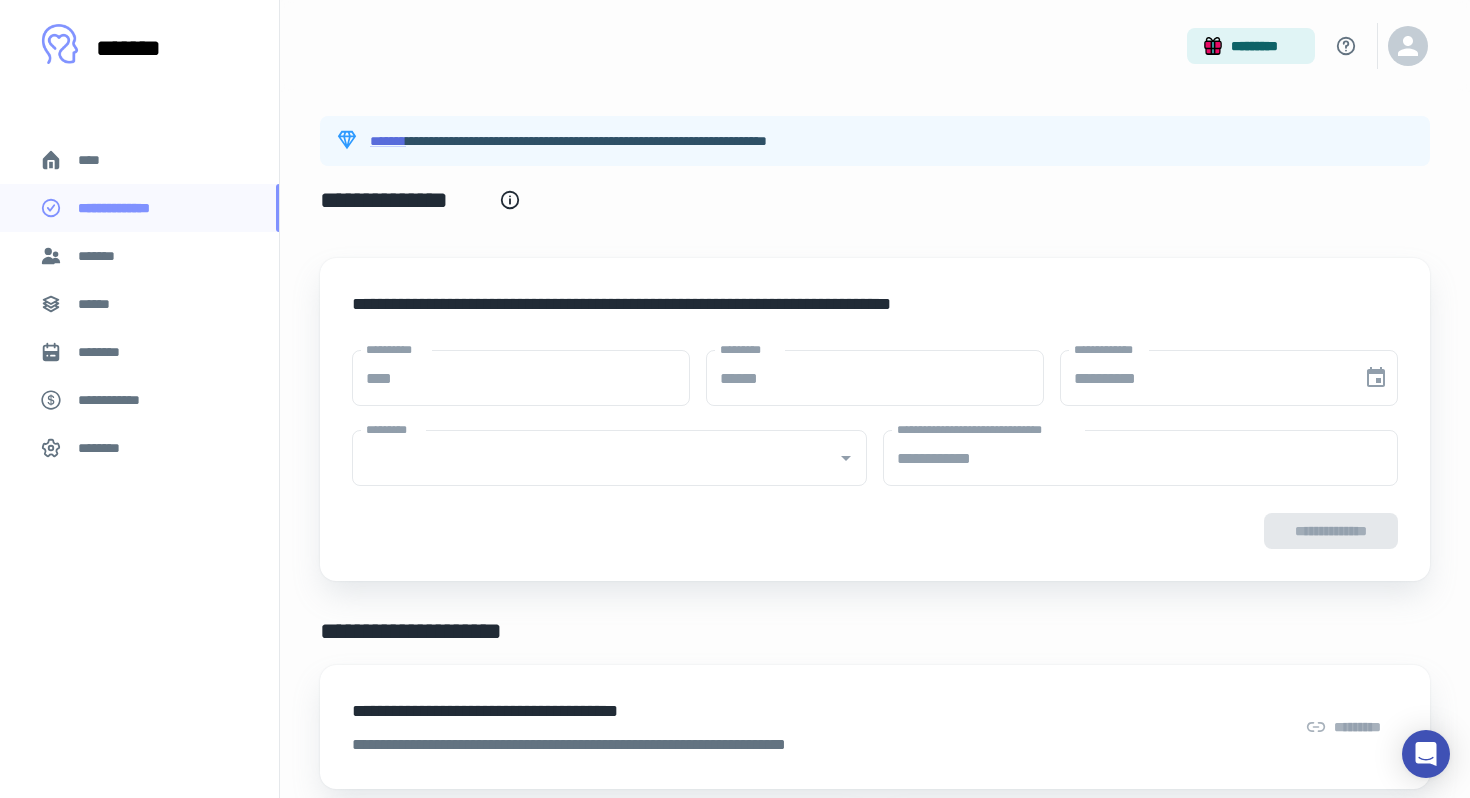 type on "**********" 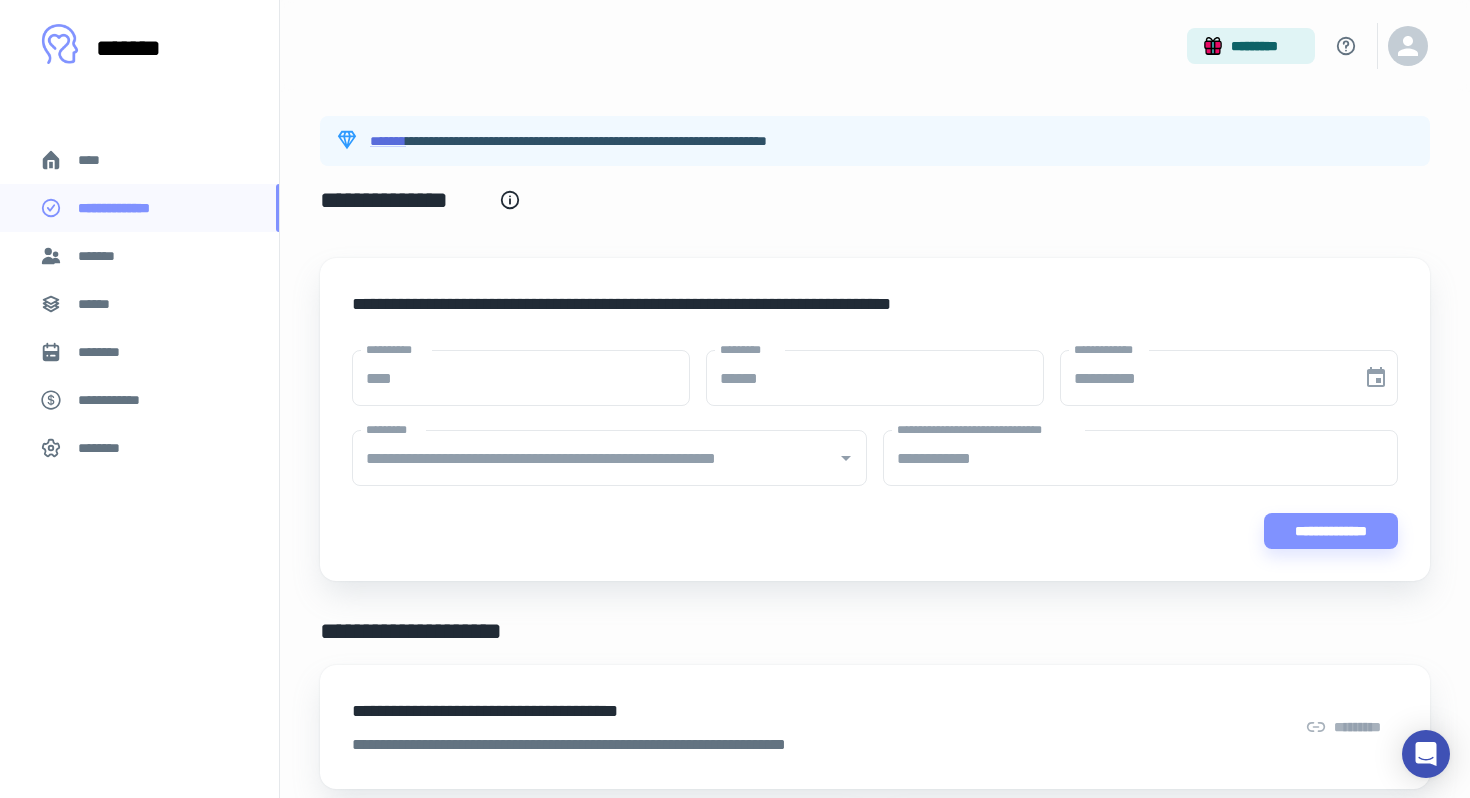 click on "*******" at bounding box center [100, 256] 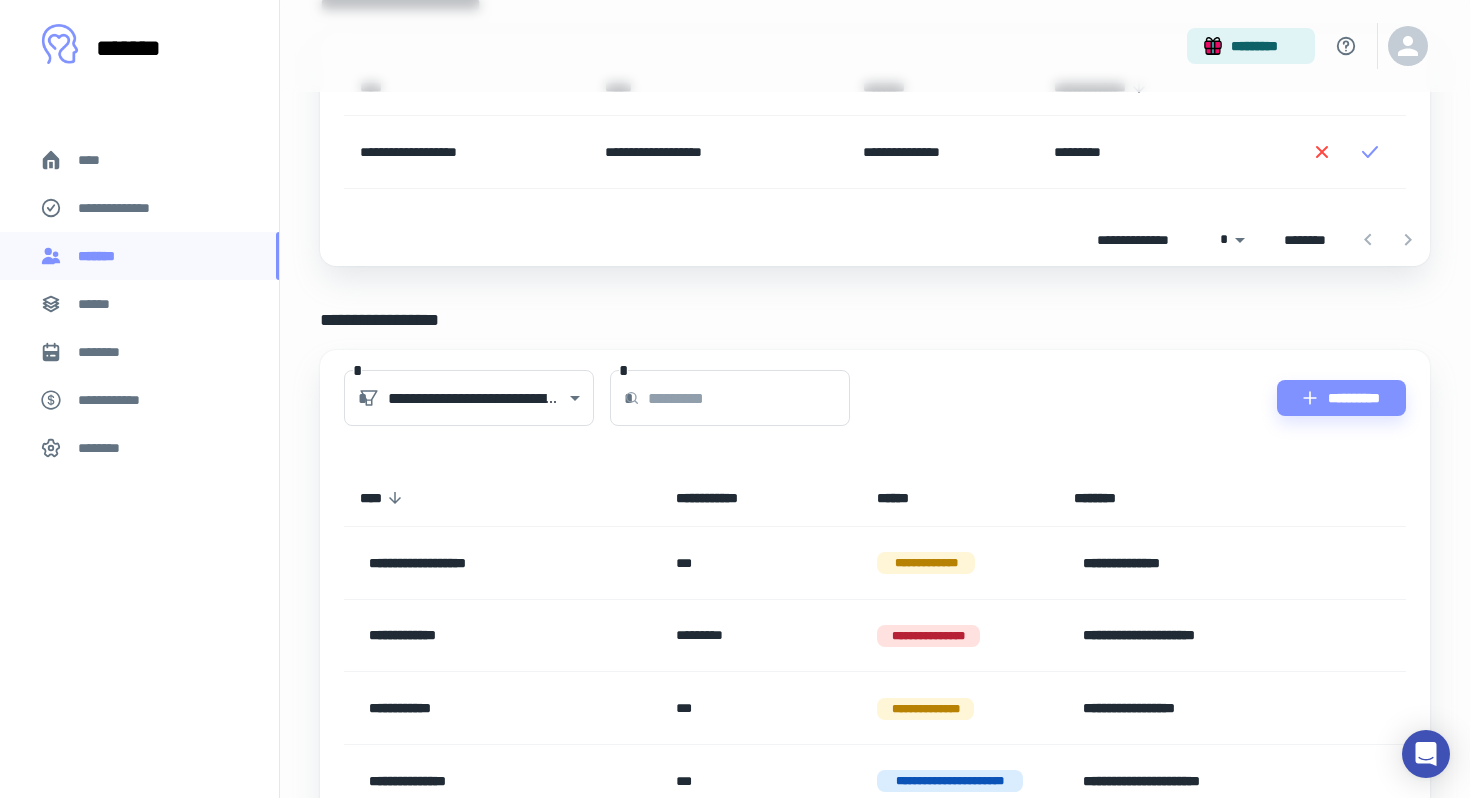scroll, scrollTop: 202, scrollLeft: 0, axis: vertical 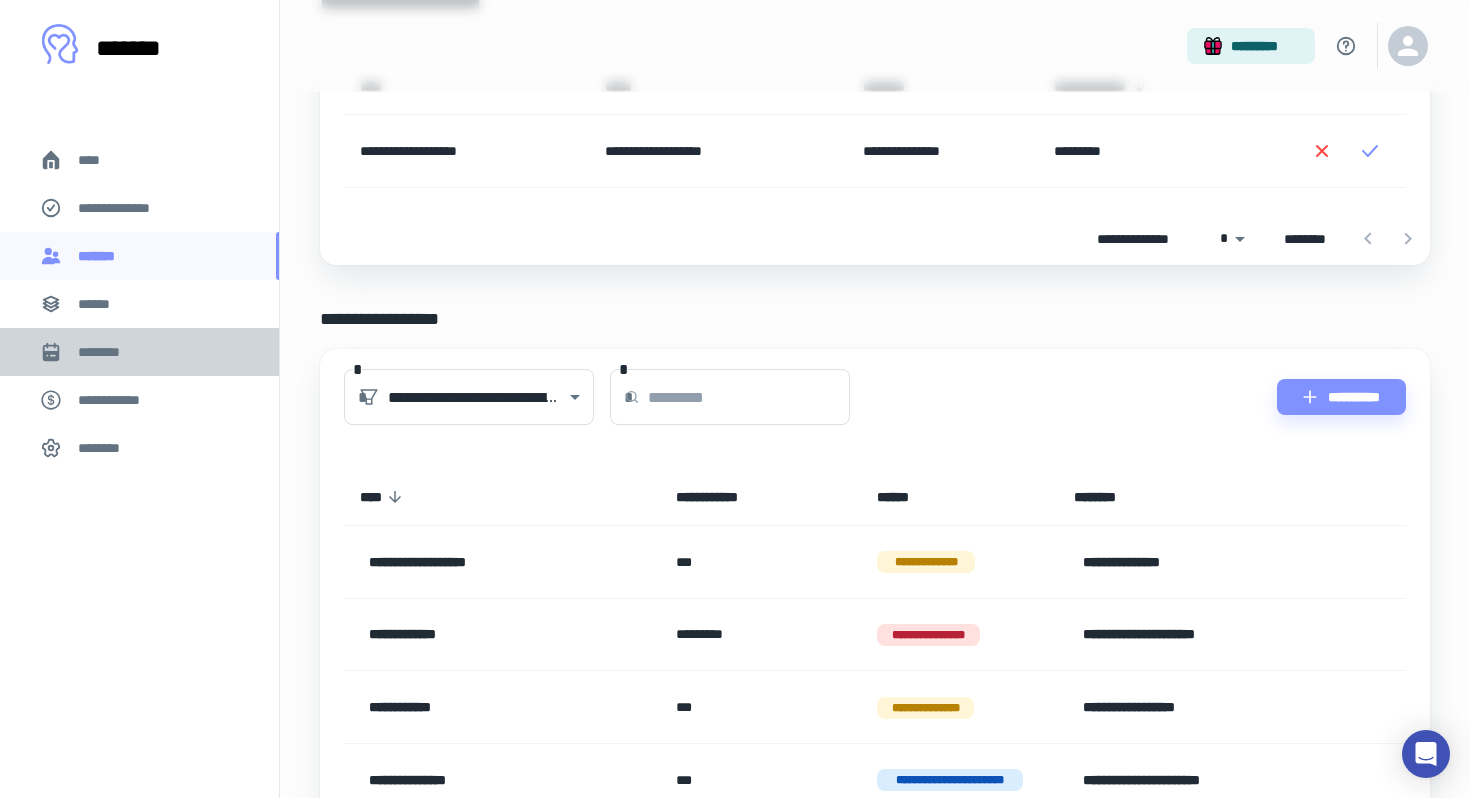 click on "********" at bounding box center (107, 352) 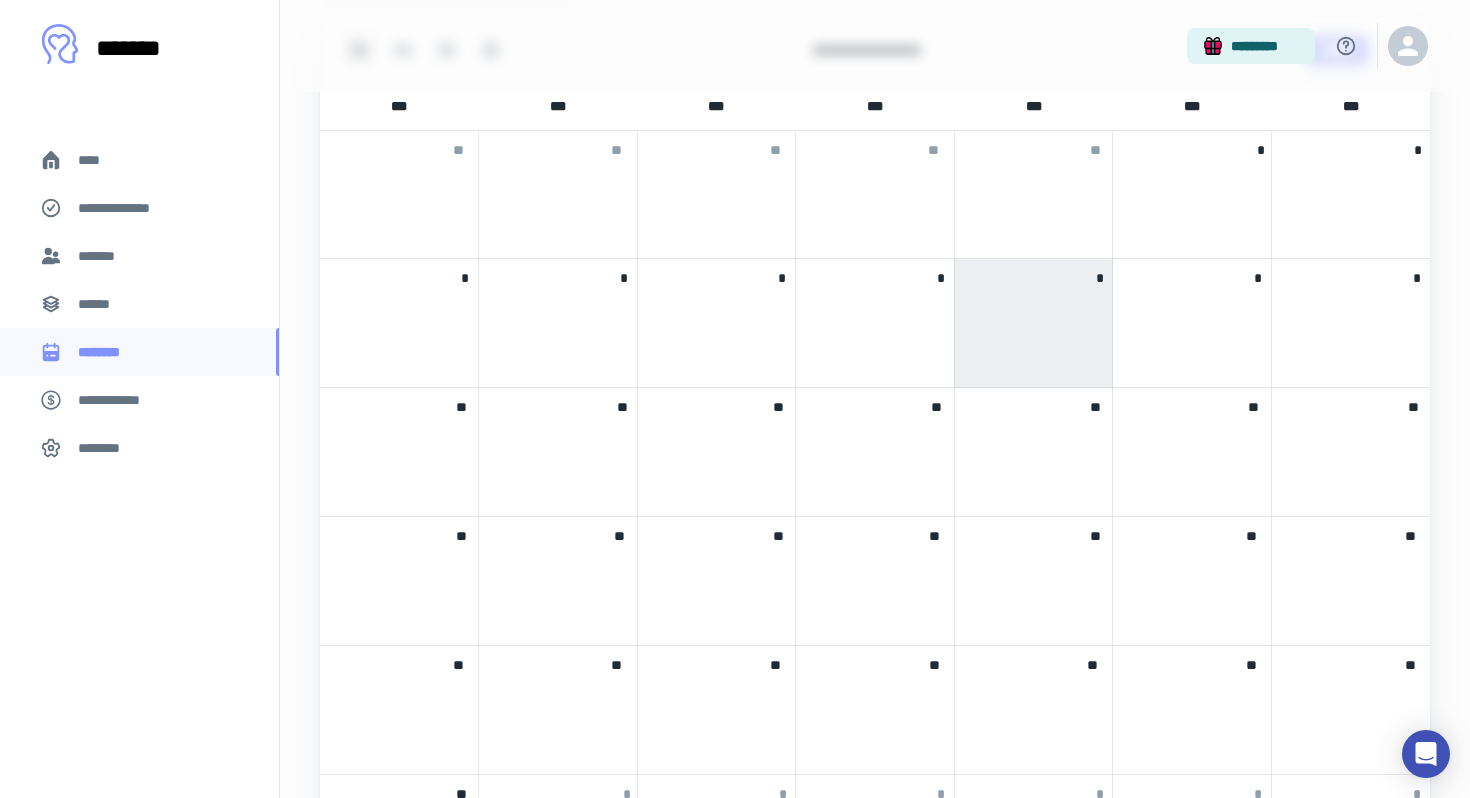 scroll, scrollTop: 881, scrollLeft: 0, axis: vertical 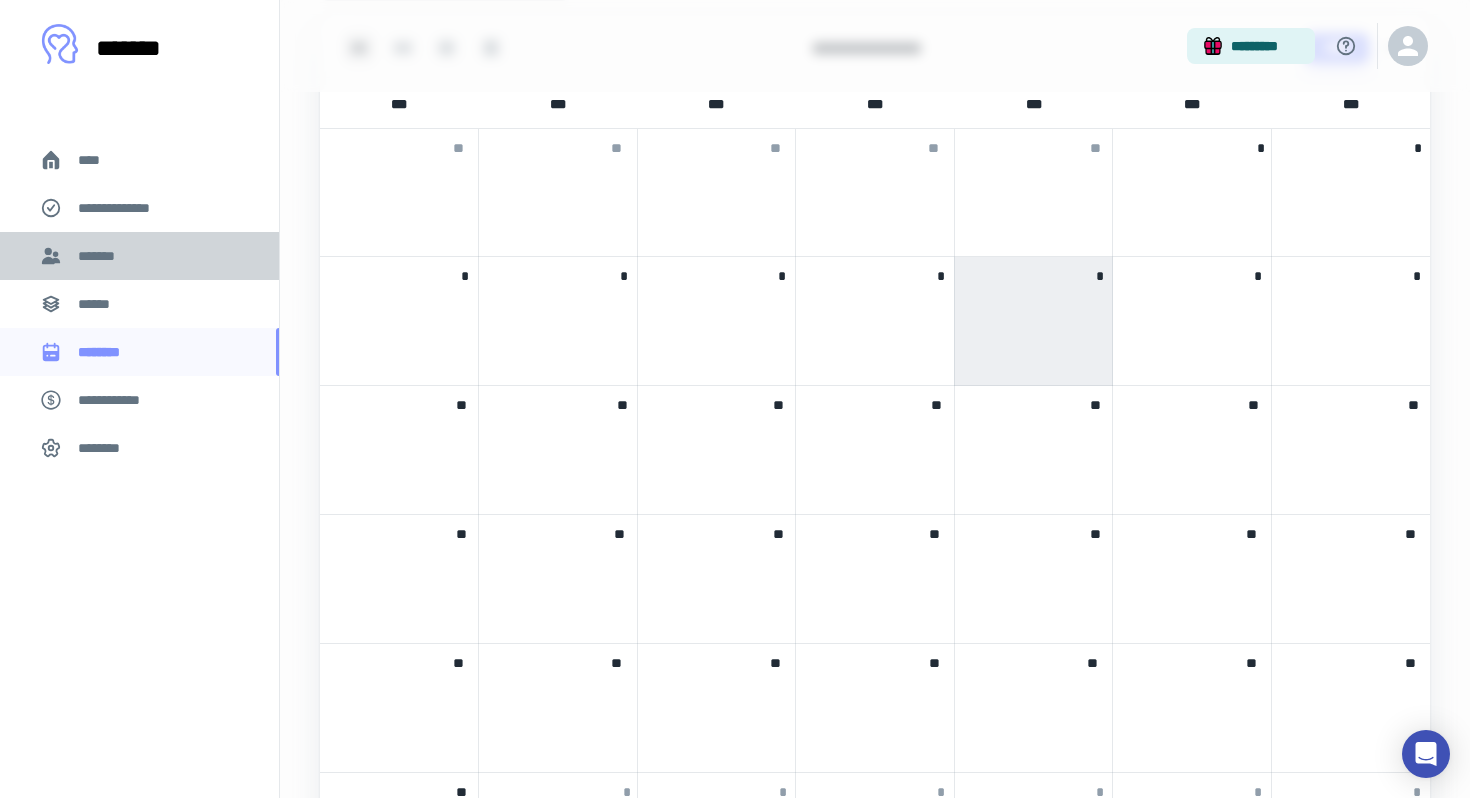 click on "*******" at bounding box center (100, 256) 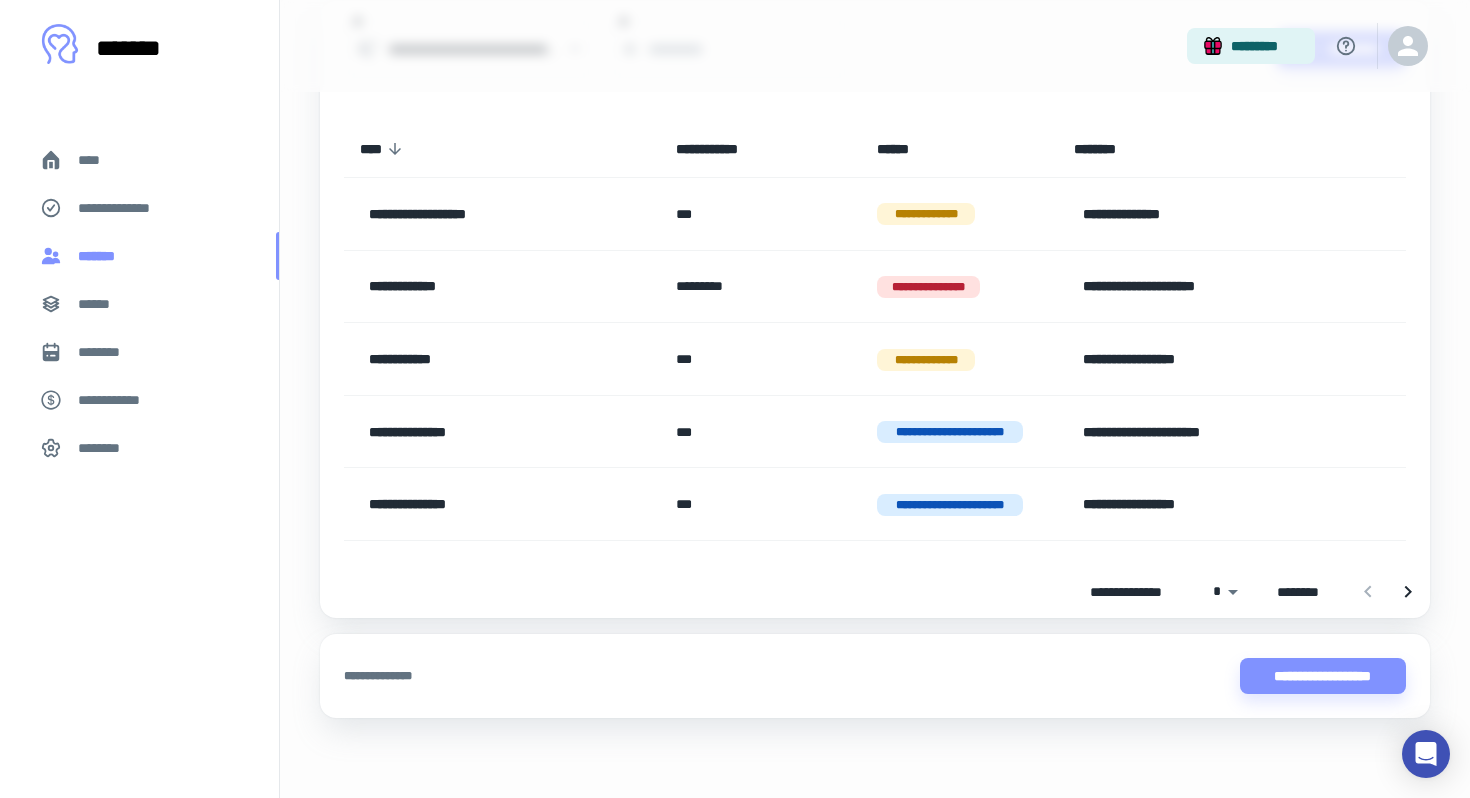 scroll, scrollTop: 0, scrollLeft: 0, axis: both 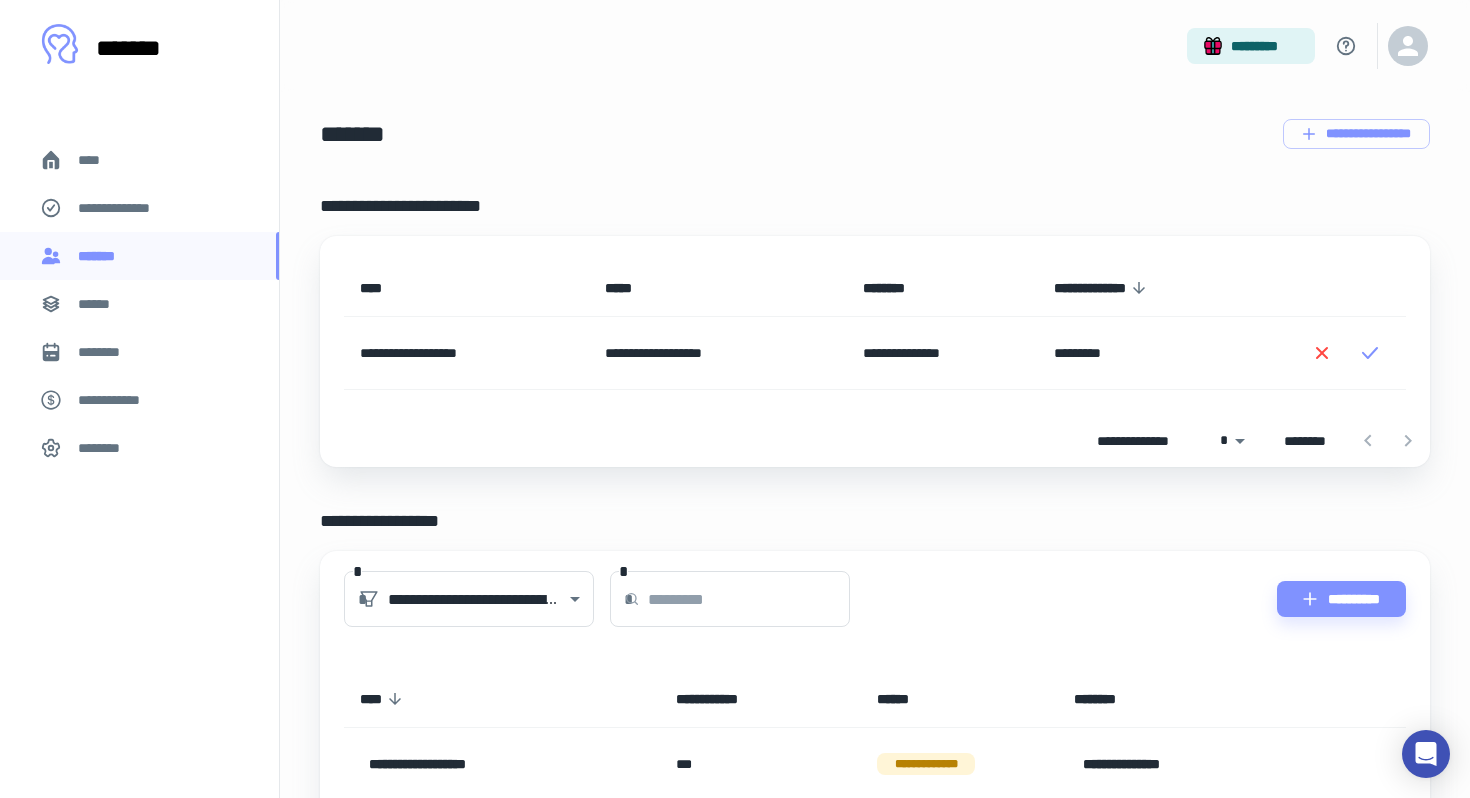 click on "******" at bounding box center [139, 304] 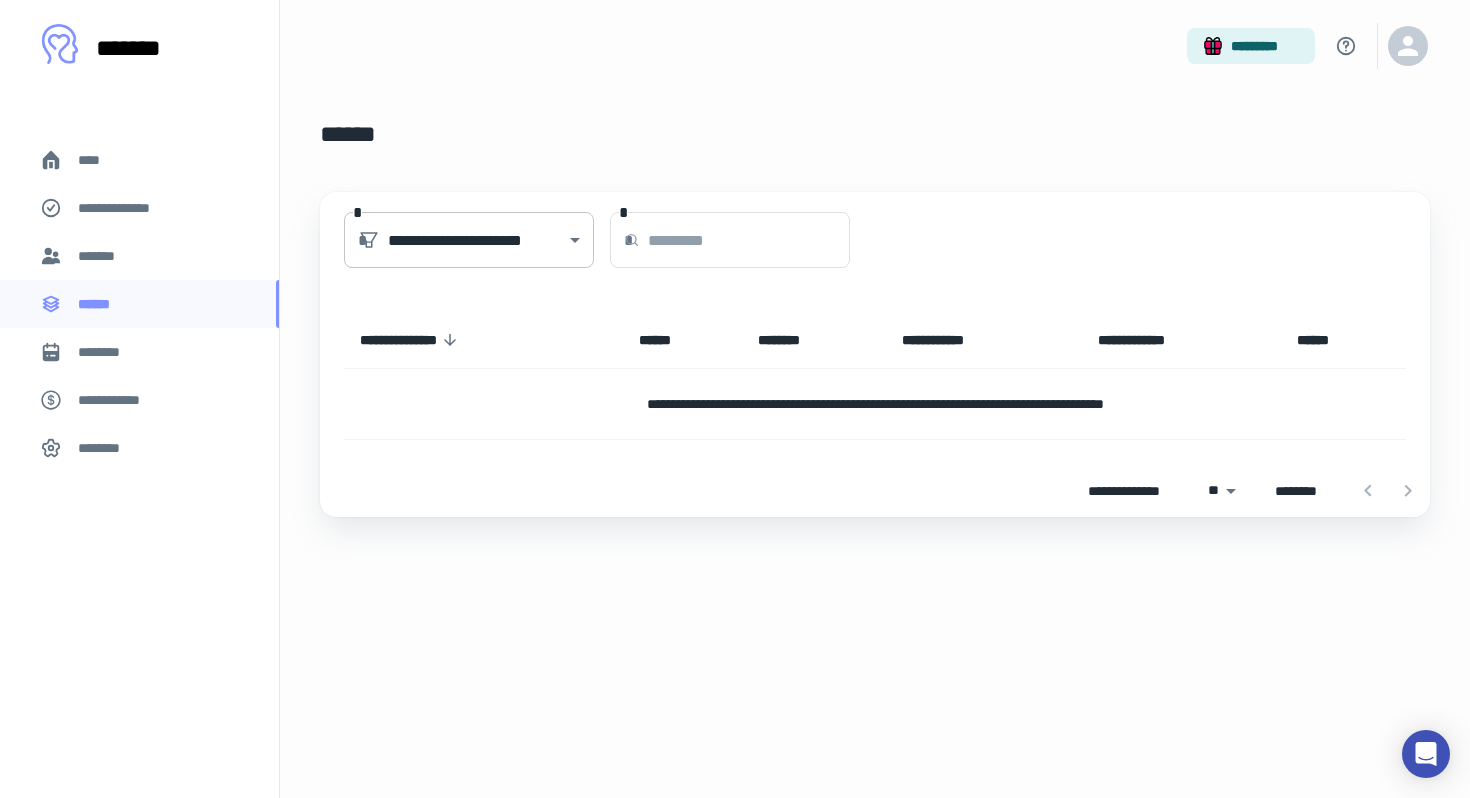 click on "[FIRST] [LAST] [STREET_NAME] [STREET_NUMBER] [CITY] [STATE] [COUNTRY] [POSTAL_CODE] [ADDRESS] [CITY] [STATE] [COUNTRY] [POSTAL_CODE] [PHONE] [EMAIL] [DATE] [FIRST] [LAST] [AGE] [PHONE]" at bounding box center [735, 399] 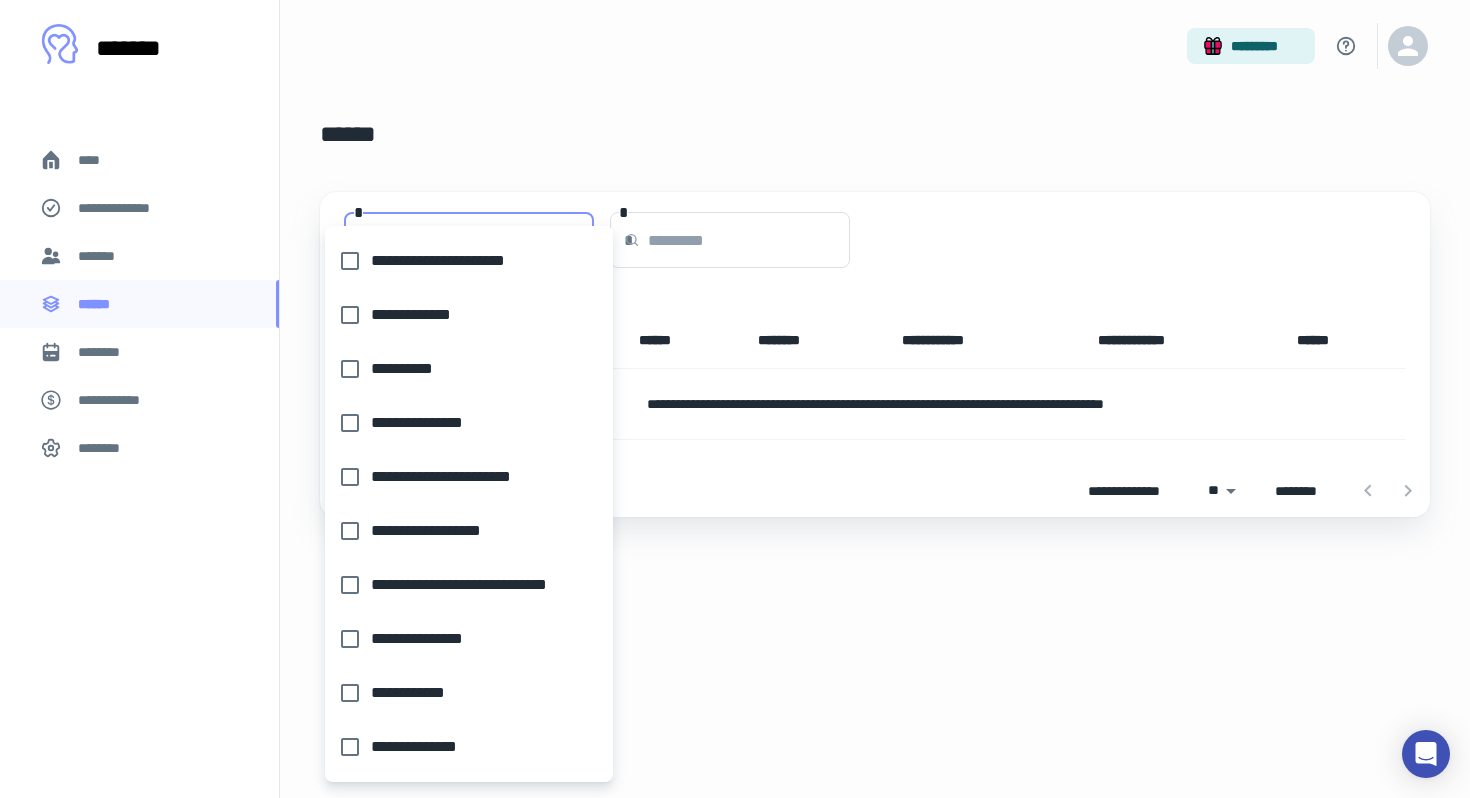 type on "**********" 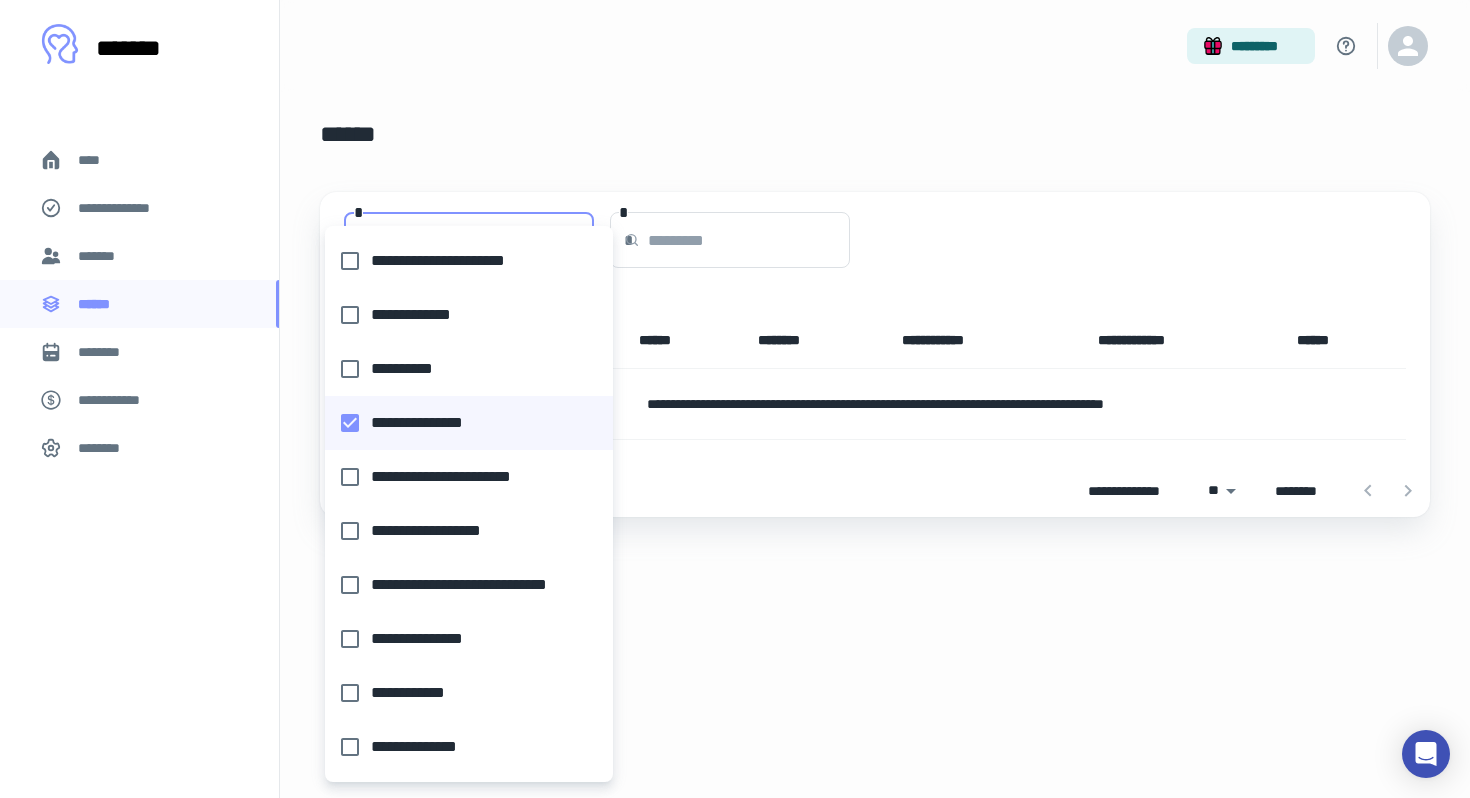 click at bounding box center (735, 399) 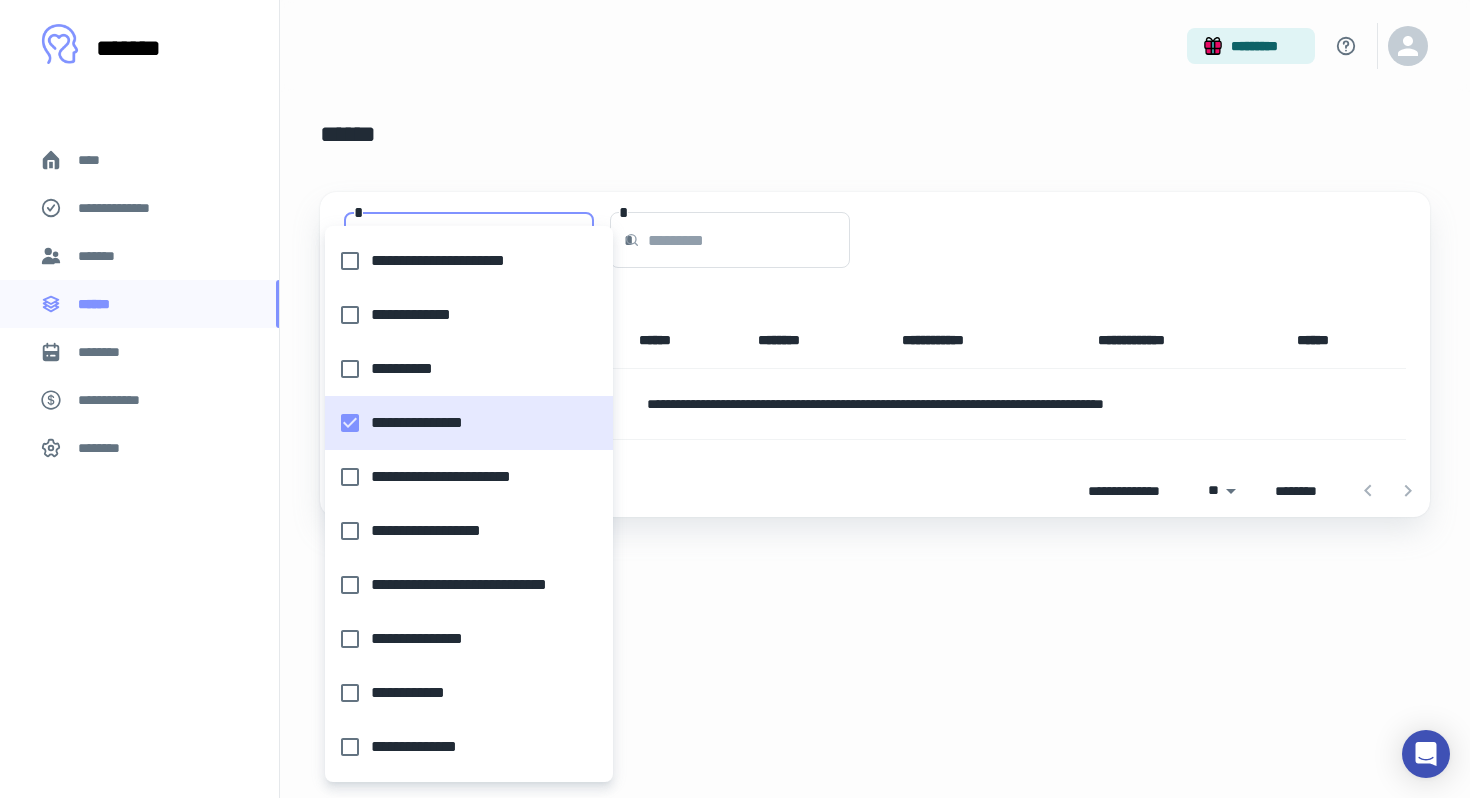 type 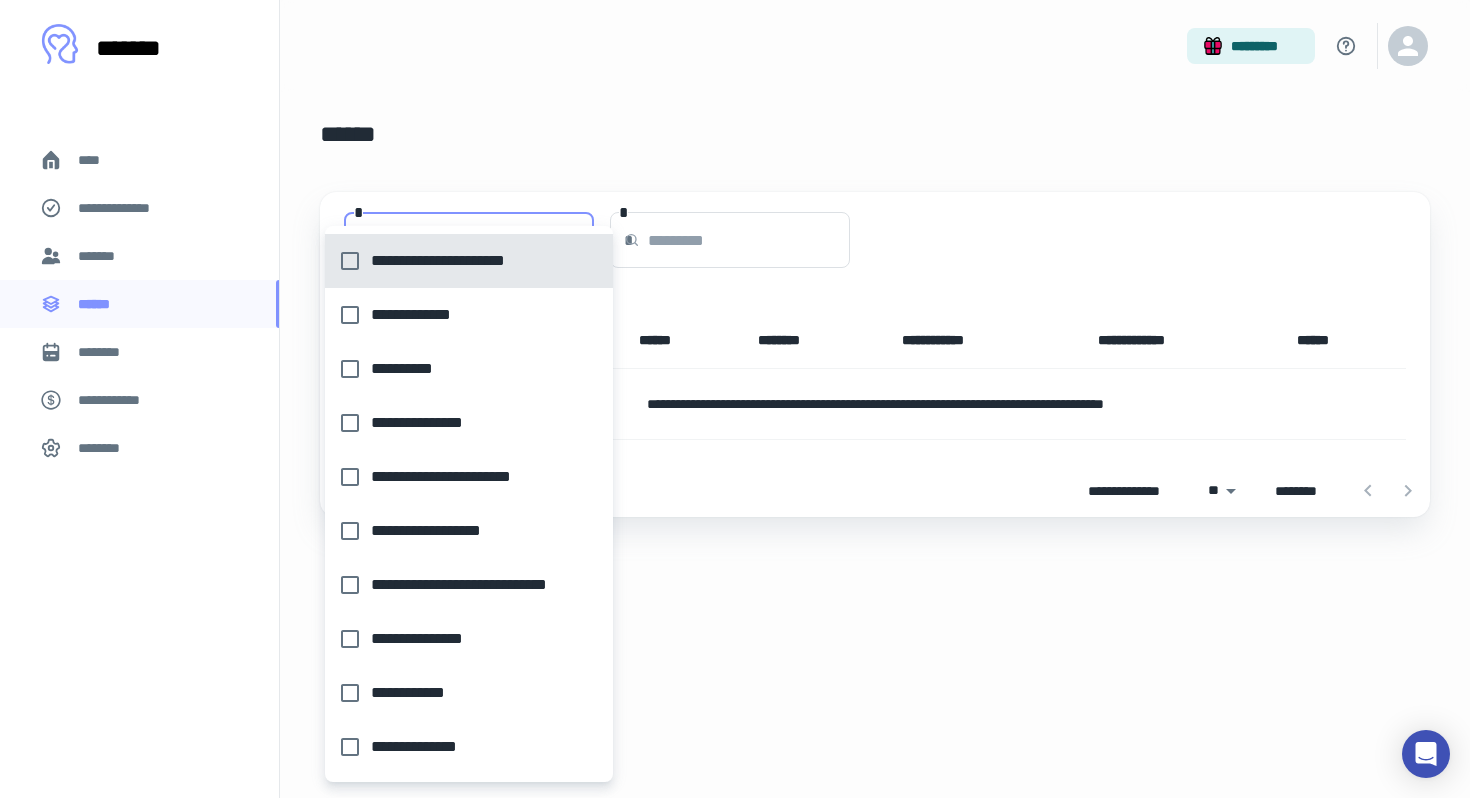 click at bounding box center (735, 399) 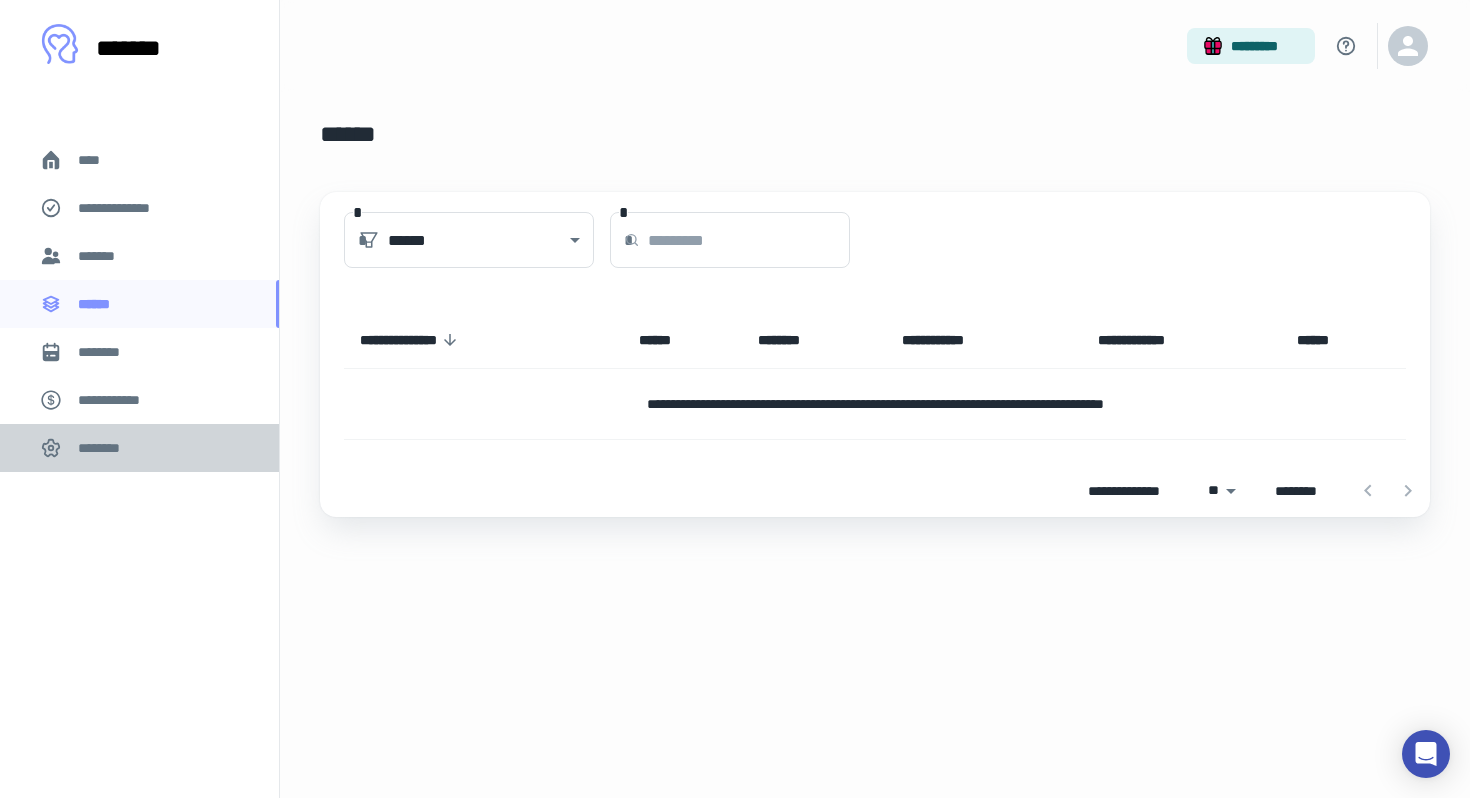 click on "********" at bounding box center [105, 448] 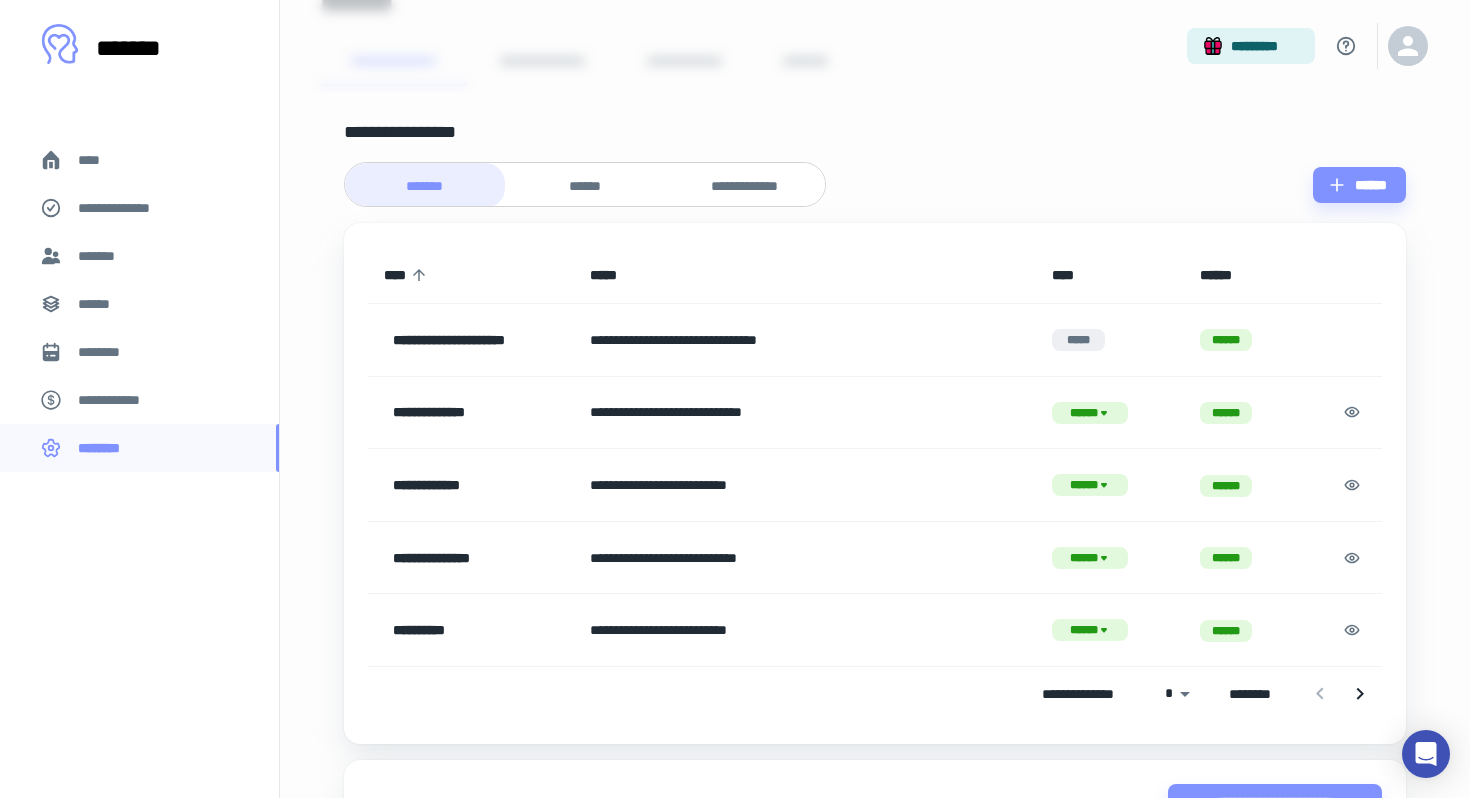 scroll, scrollTop: 131, scrollLeft: 0, axis: vertical 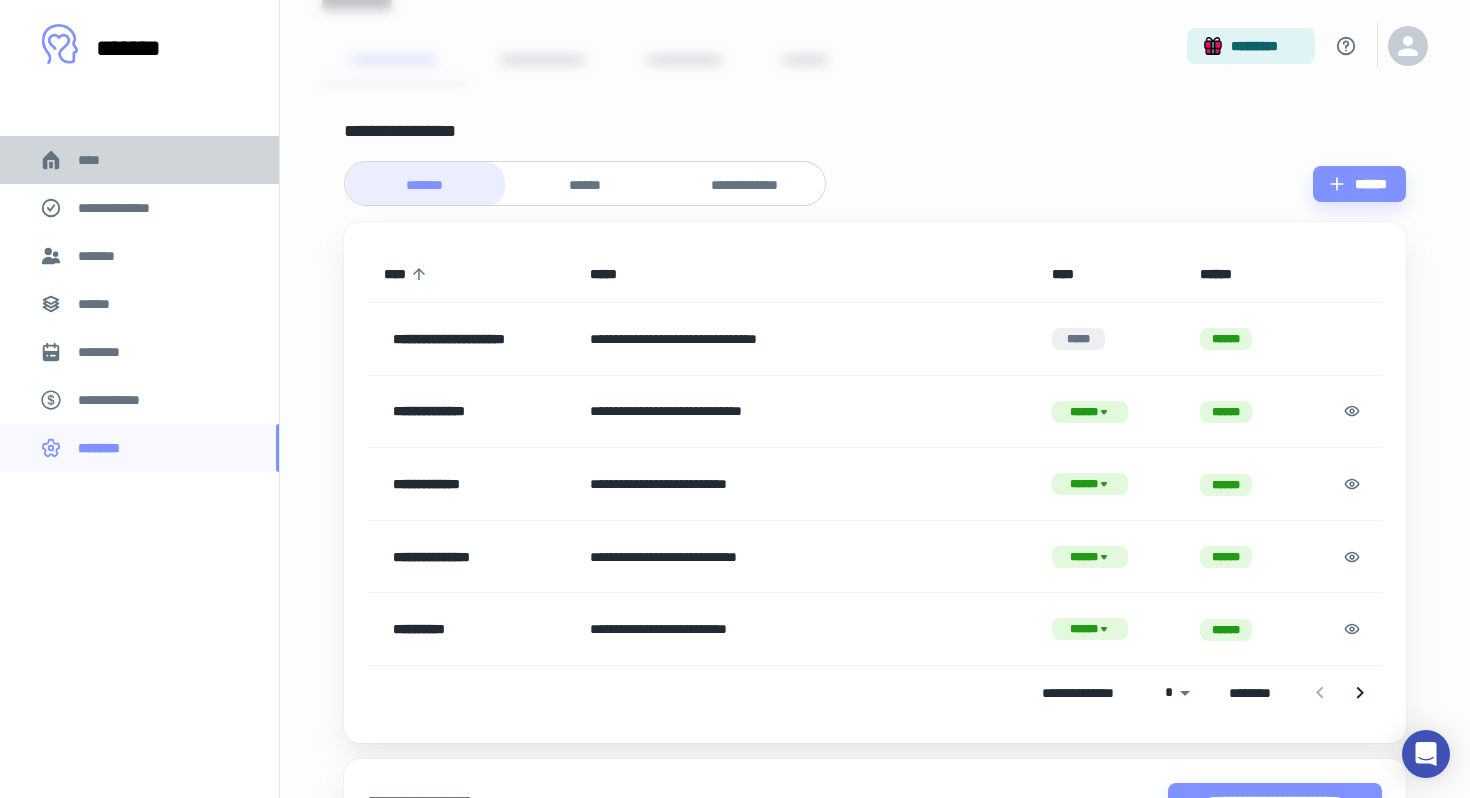 click on "****" at bounding box center [139, 160] 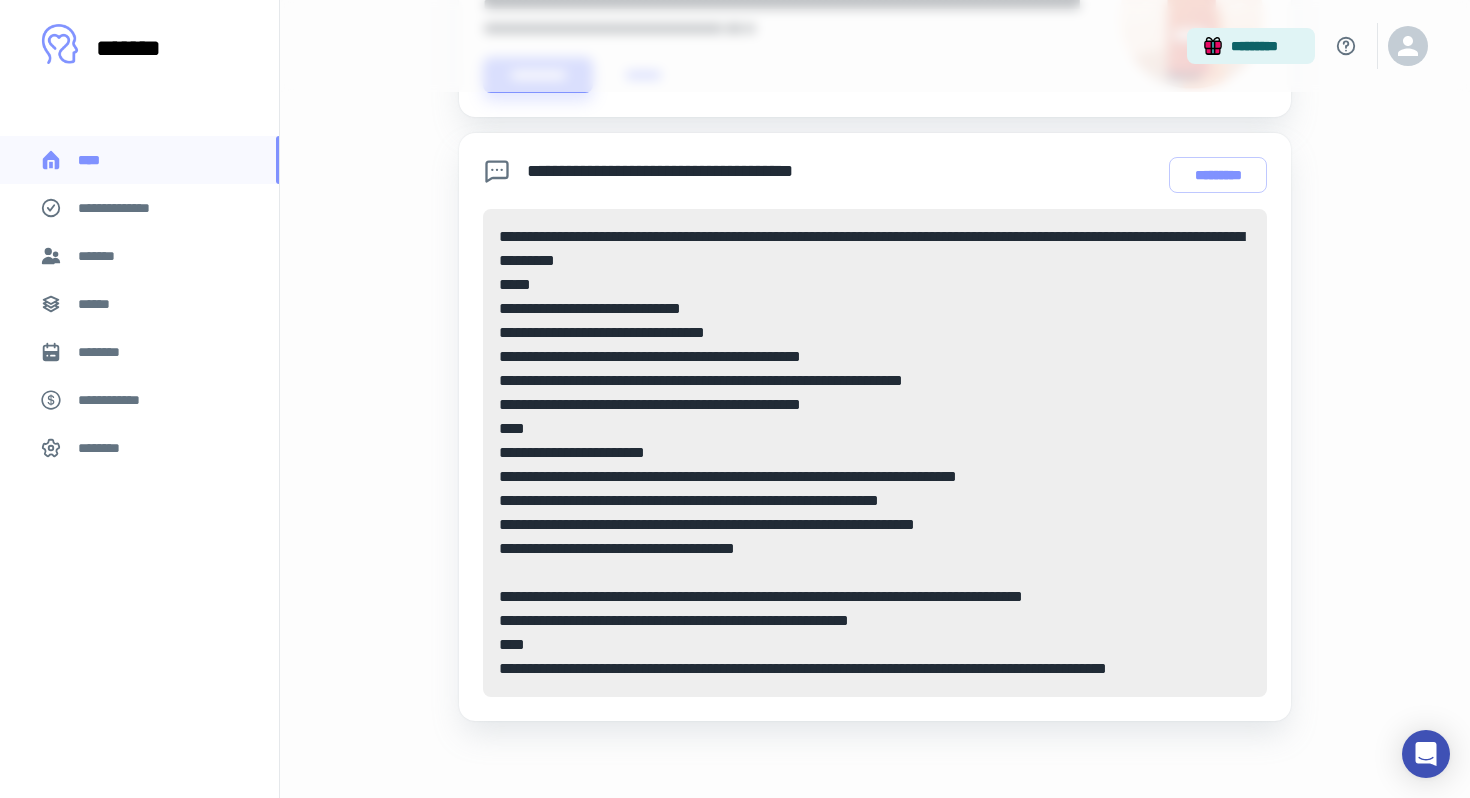 scroll, scrollTop: 554, scrollLeft: 0, axis: vertical 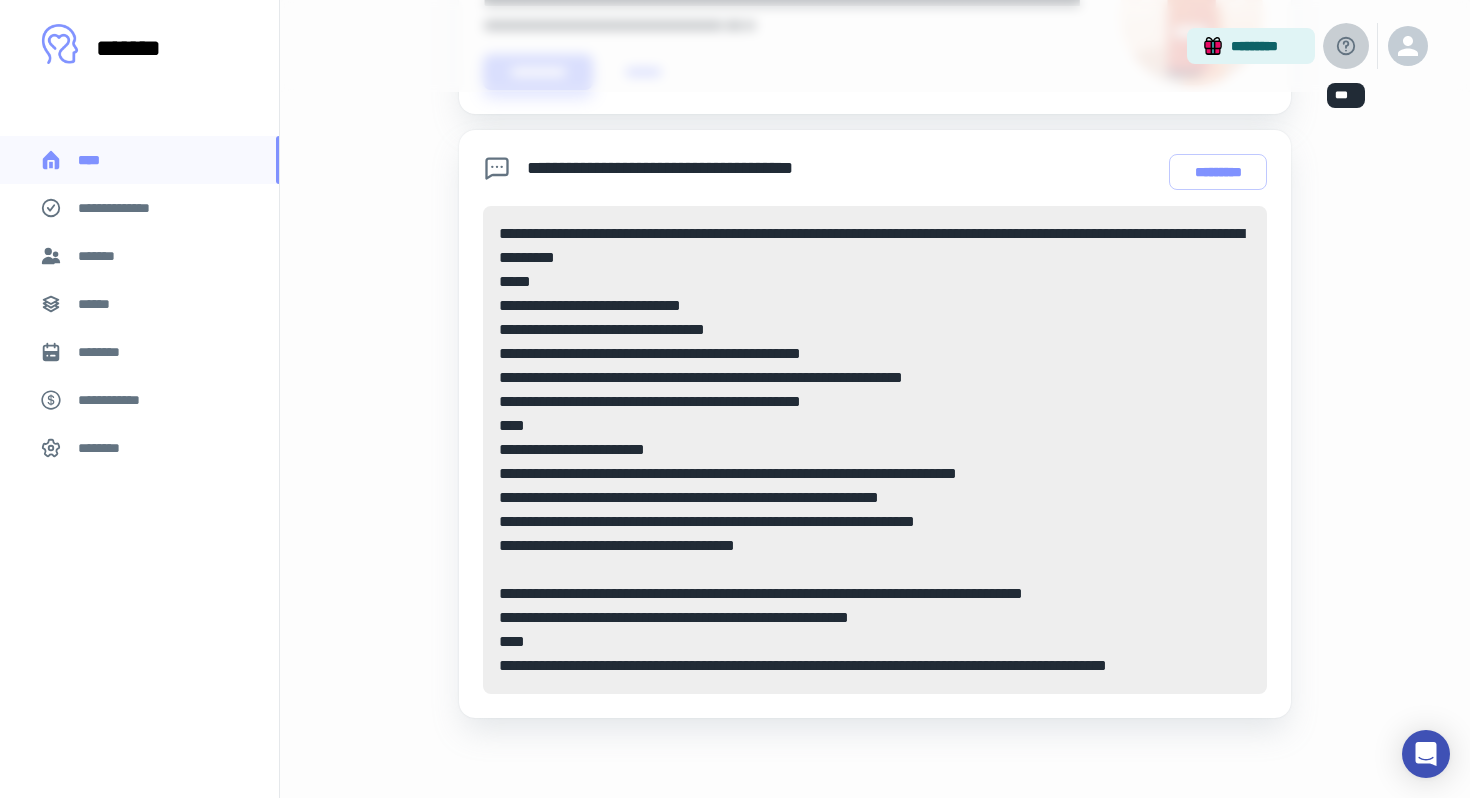 click 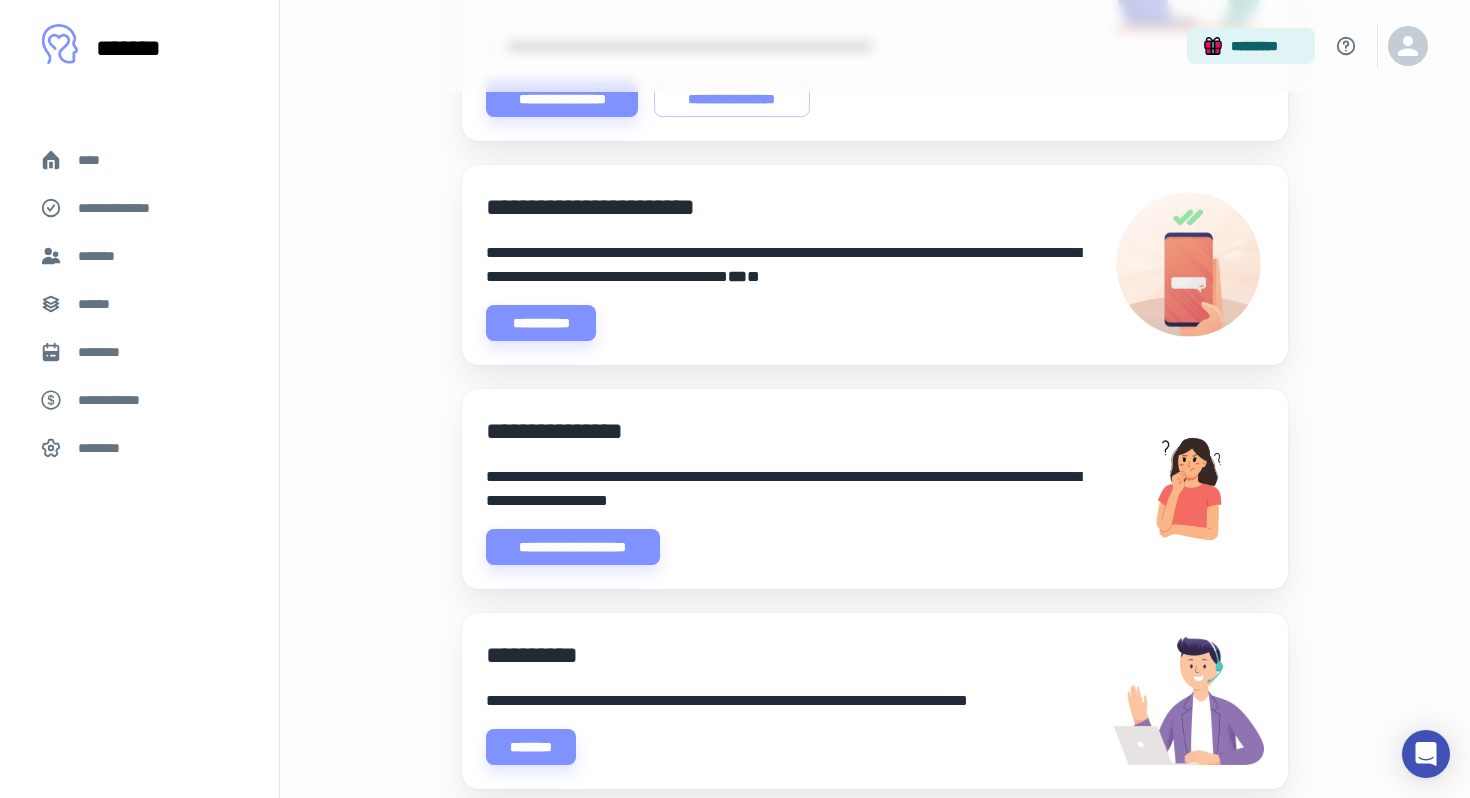 scroll, scrollTop: 444, scrollLeft: 0, axis: vertical 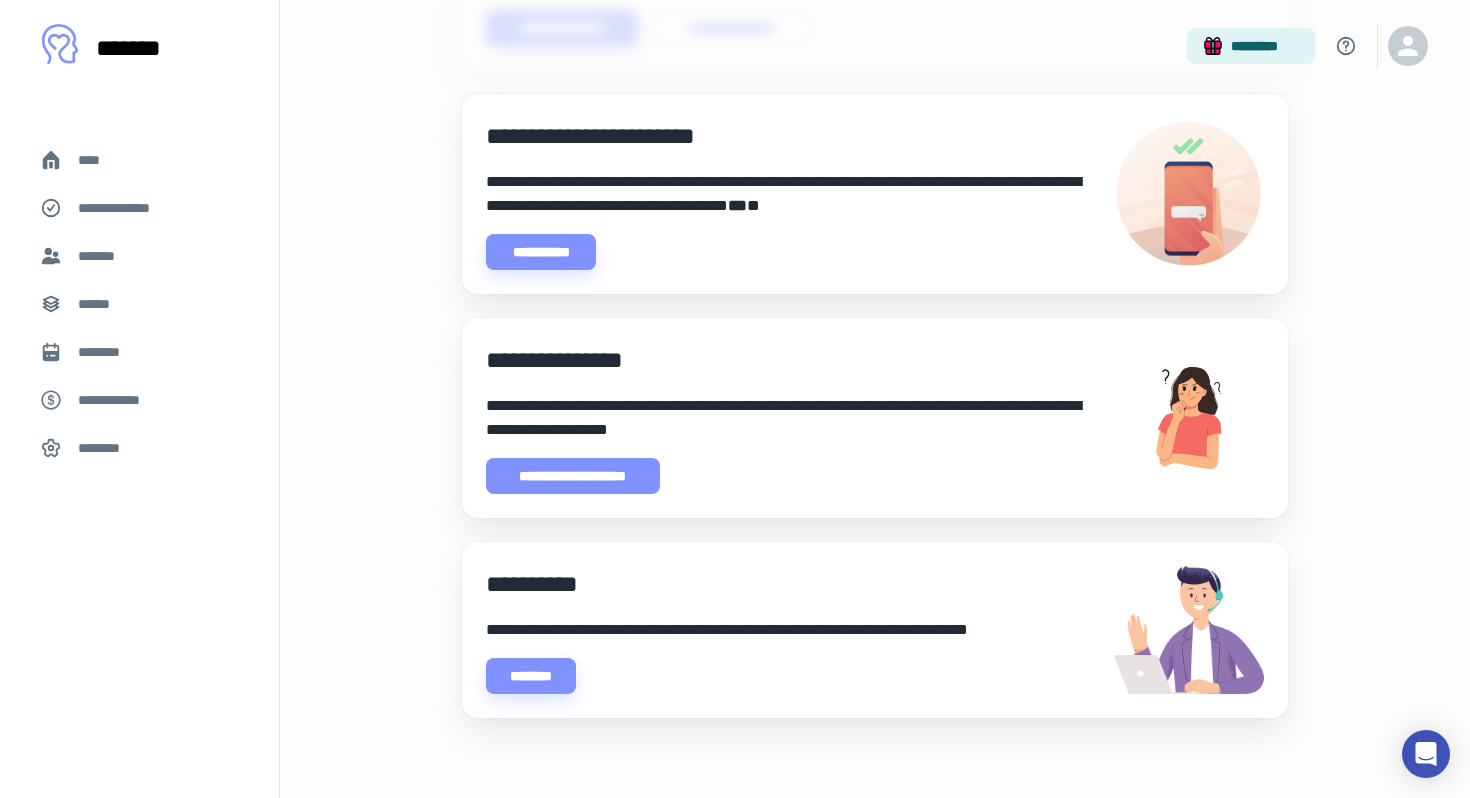 click on "**********" at bounding box center (573, 476) 